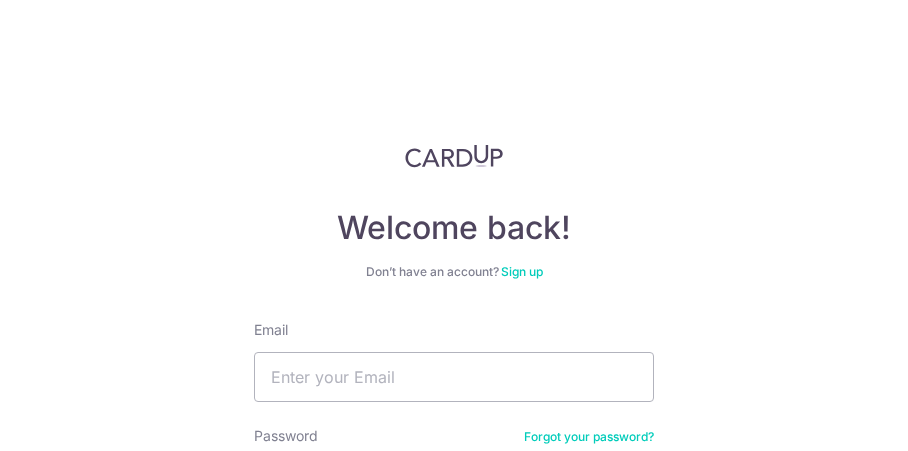 scroll, scrollTop: 0, scrollLeft: 0, axis: both 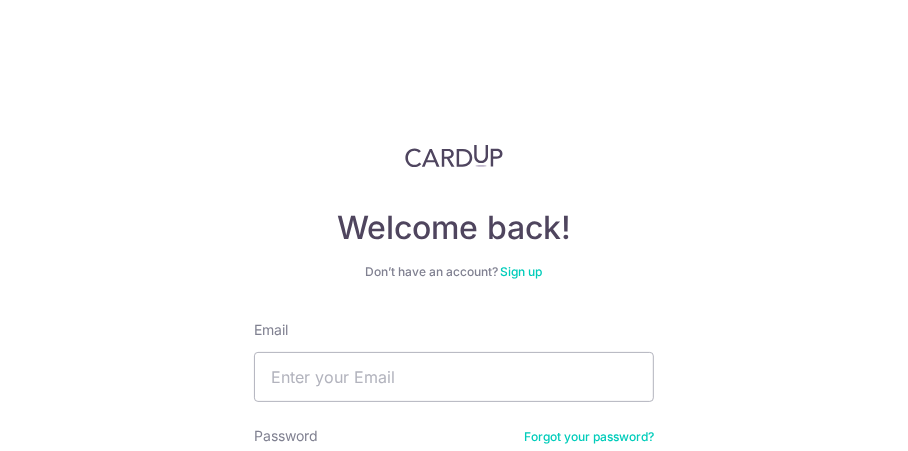 click on "Email" at bounding box center [454, 377] 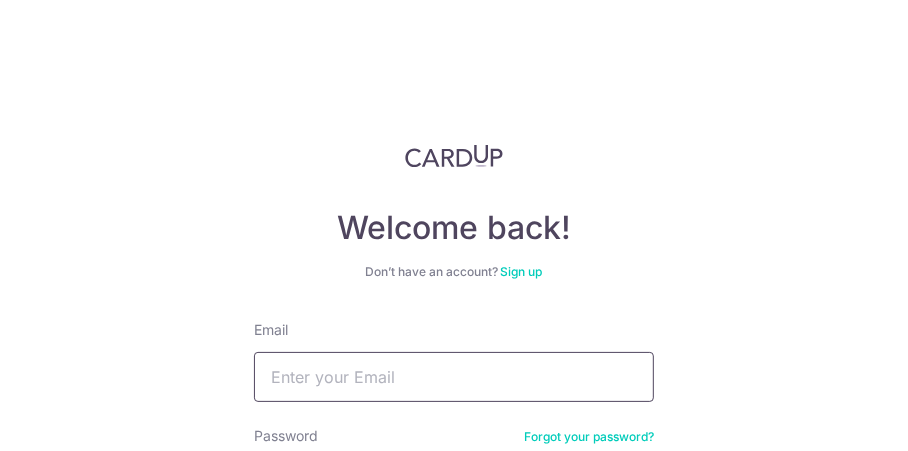 type on "vivliew@outlook.sg" 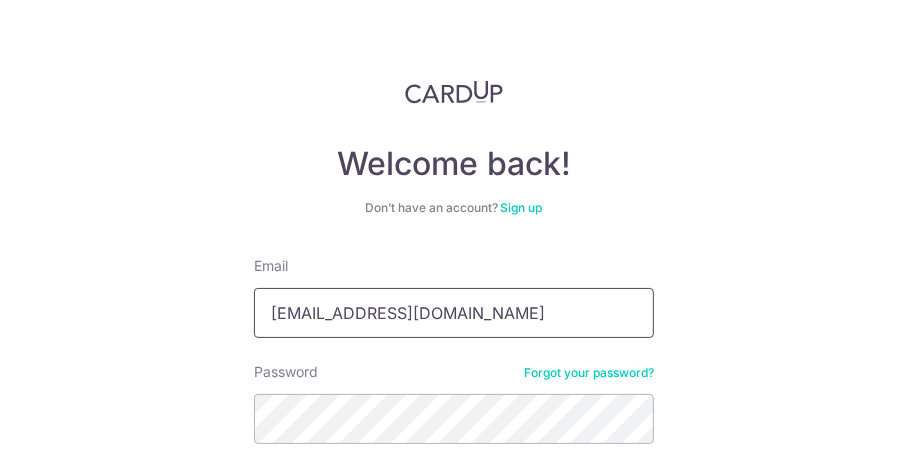 scroll, scrollTop: 200, scrollLeft: 0, axis: vertical 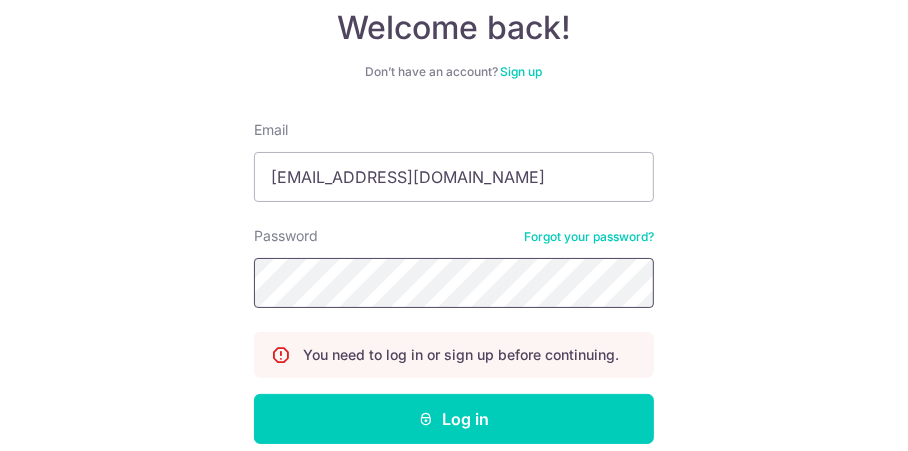 click on "Log in" at bounding box center [454, 419] 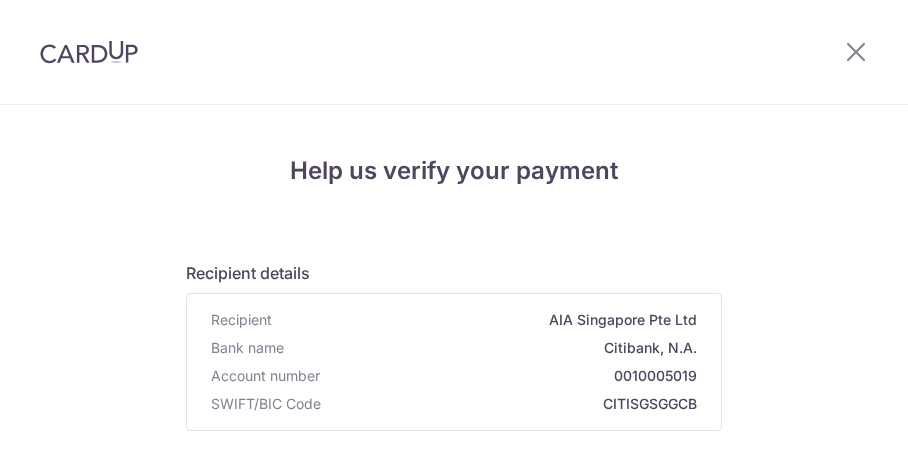 scroll, scrollTop: 0, scrollLeft: 0, axis: both 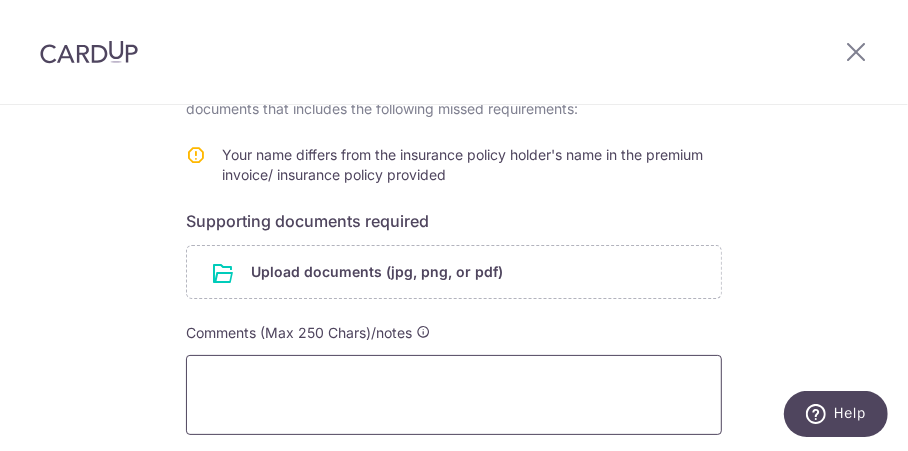 drag, startPoint x: 418, startPoint y: 267, endPoint x: 416, endPoint y: 361, distance: 94.02127 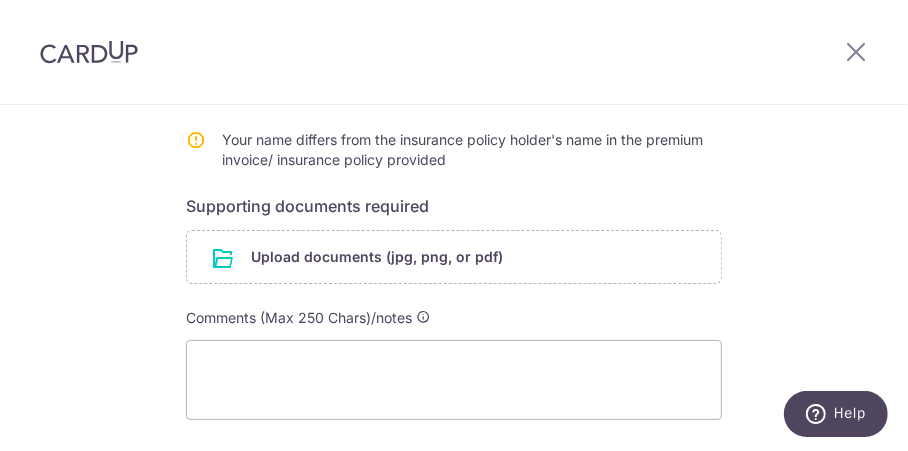 scroll, scrollTop: 315, scrollLeft: 0, axis: vertical 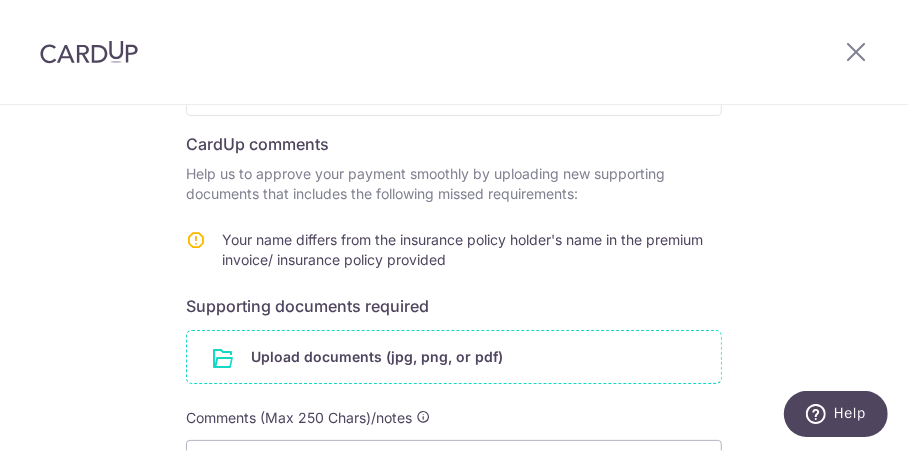 click at bounding box center (454, 357) 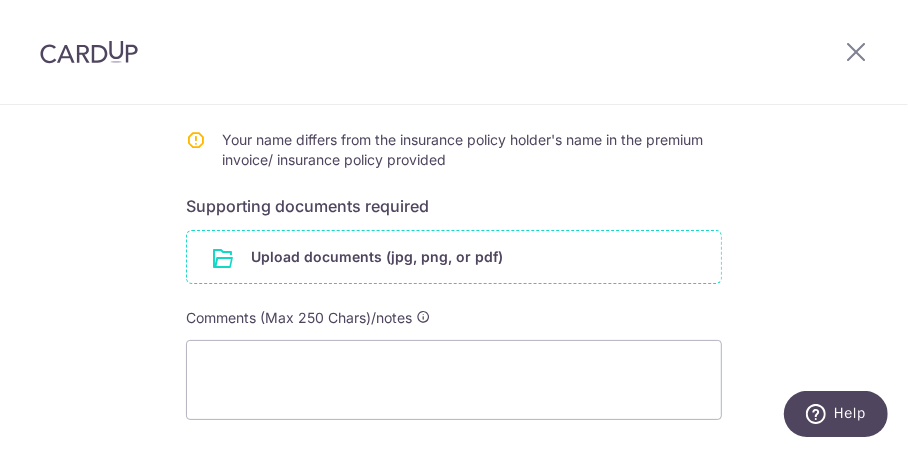 click at bounding box center (454, 257) 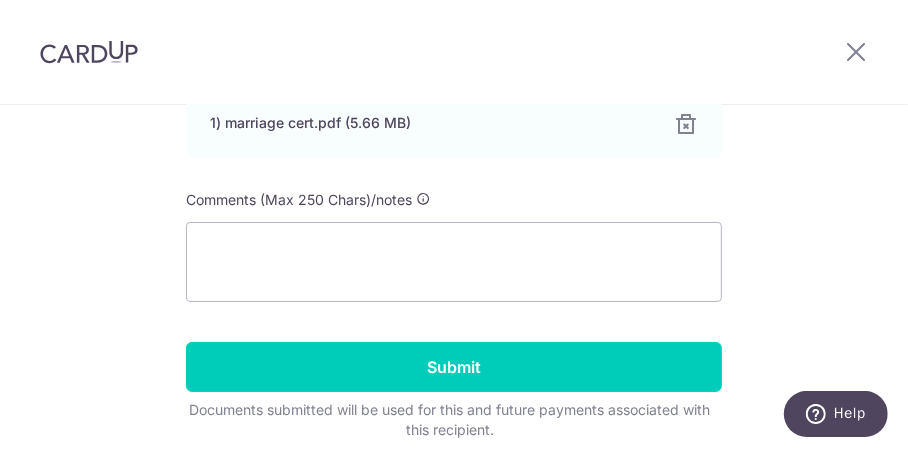 scroll, scrollTop: 697, scrollLeft: 0, axis: vertical 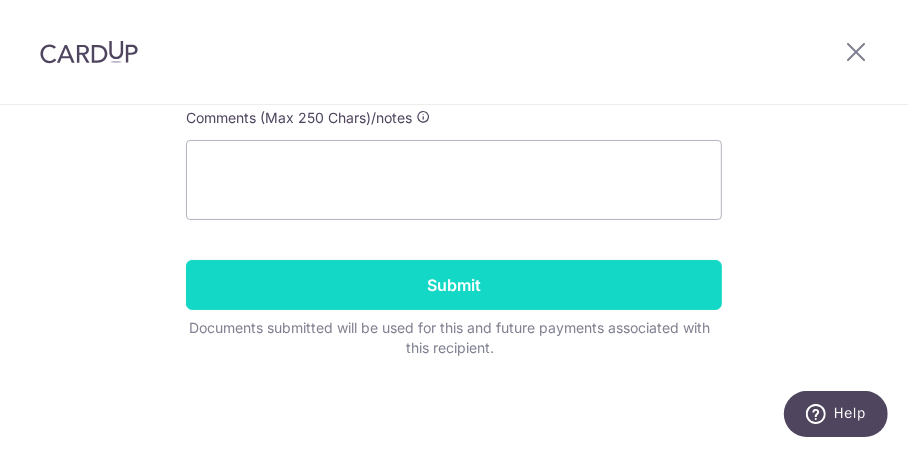 click on "Submit" at bounding box center (454, 285) 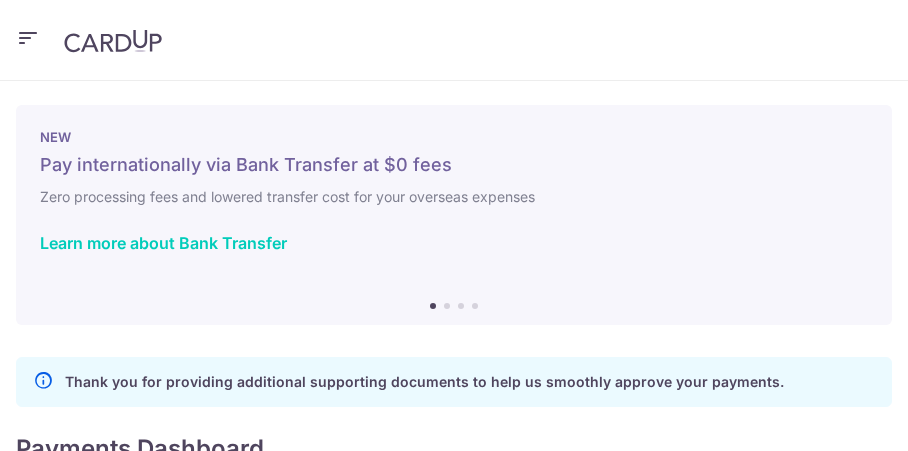 scroll, scrollTop: 0, scrollLeft: 0, axis: both 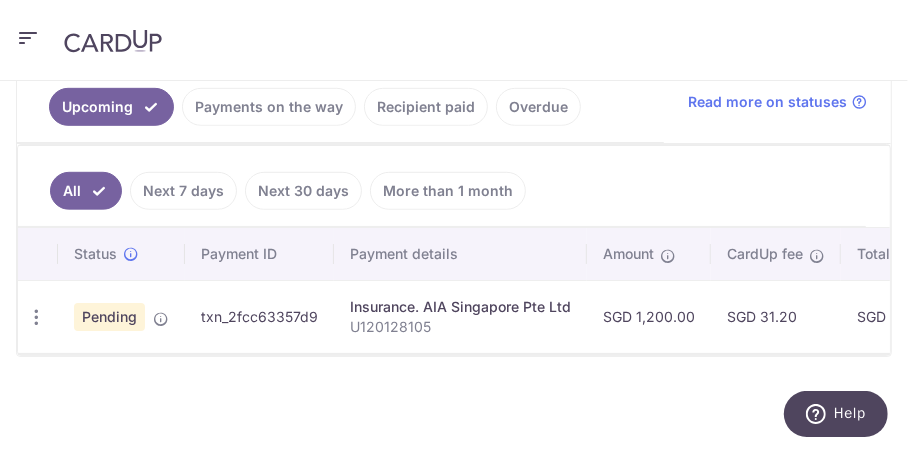 click on "Payments on the way" at bounding box center [269, 107] 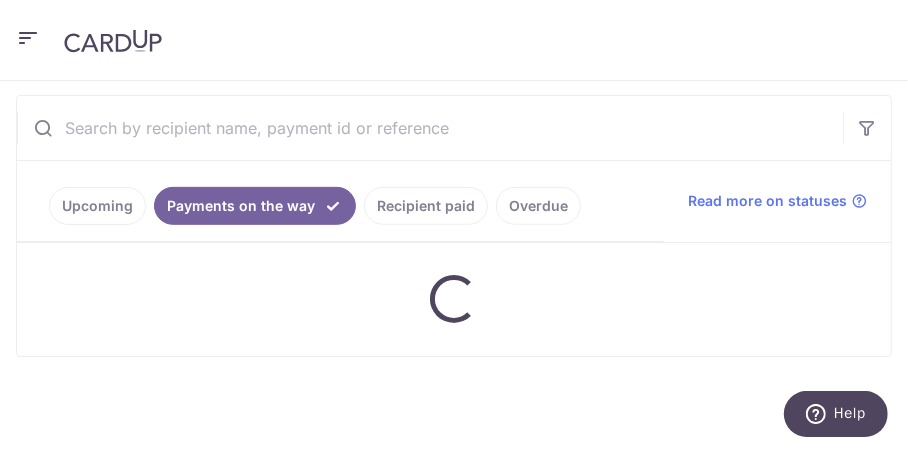 scroll, scrollTop: 600, scrollLeft: 0, axis: vertical 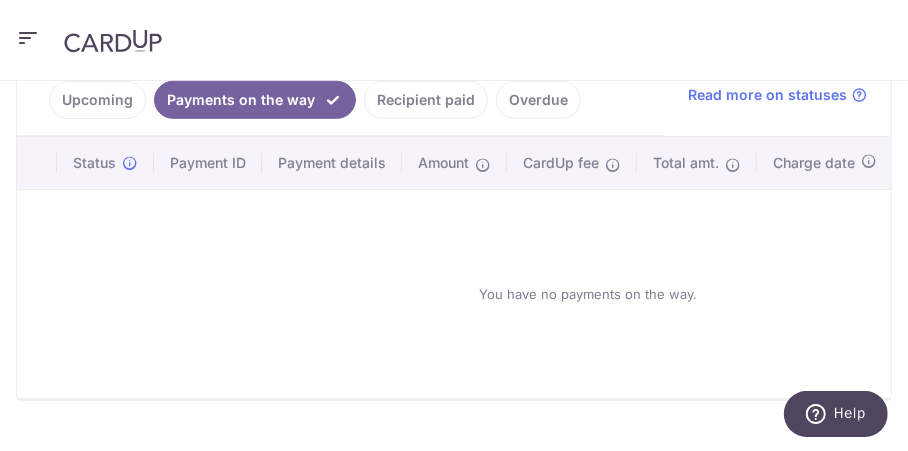click on "Recipient paid" at bounding box center [426, 100] 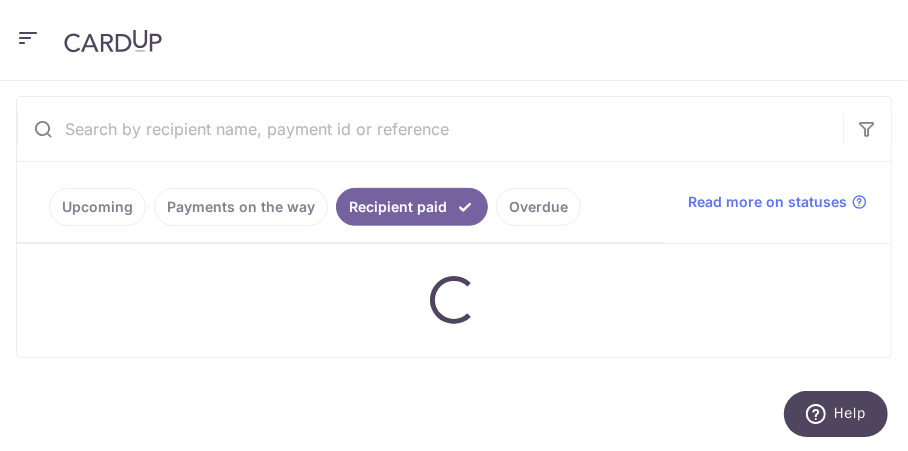 scroll, scrollTop: 589, scrollLeft: 0, axis: vertical 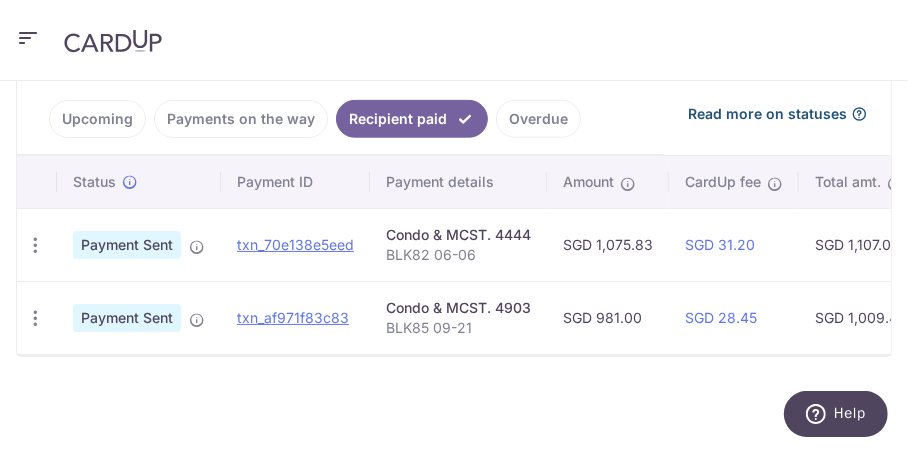 click on "Read more on statuses" at bounding box center (767, 114) 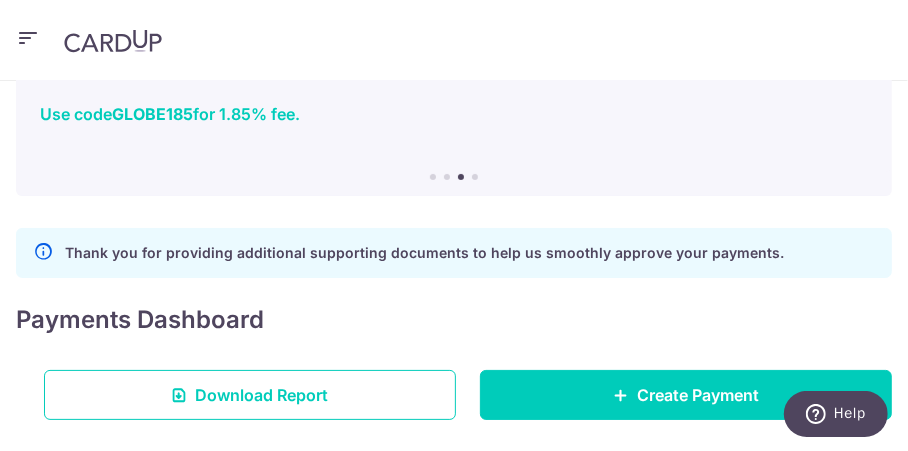 scroll, scrollTop: 0, scrollLeft: 0, axis: both 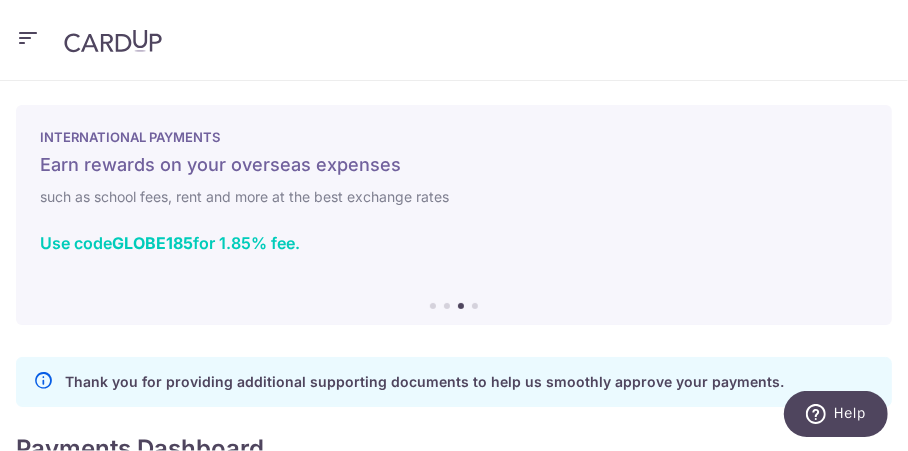 click at bounding box center (28, 38) 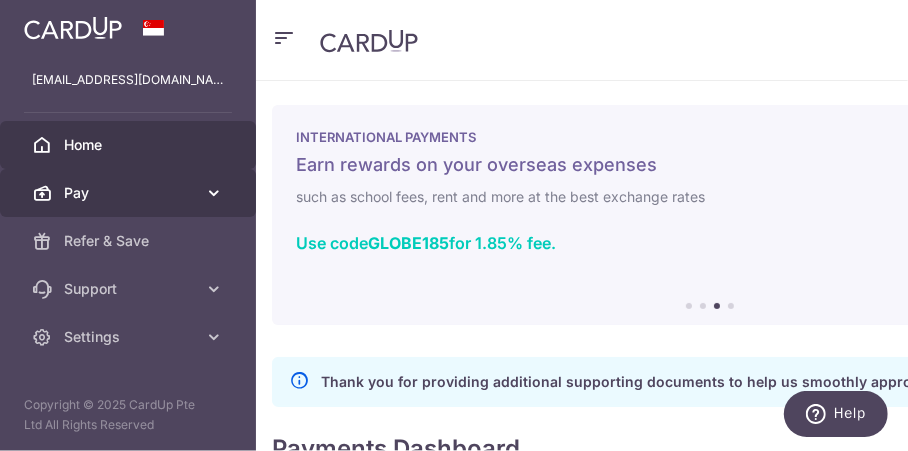 click on "Pay" at bounding box center (130, 193) 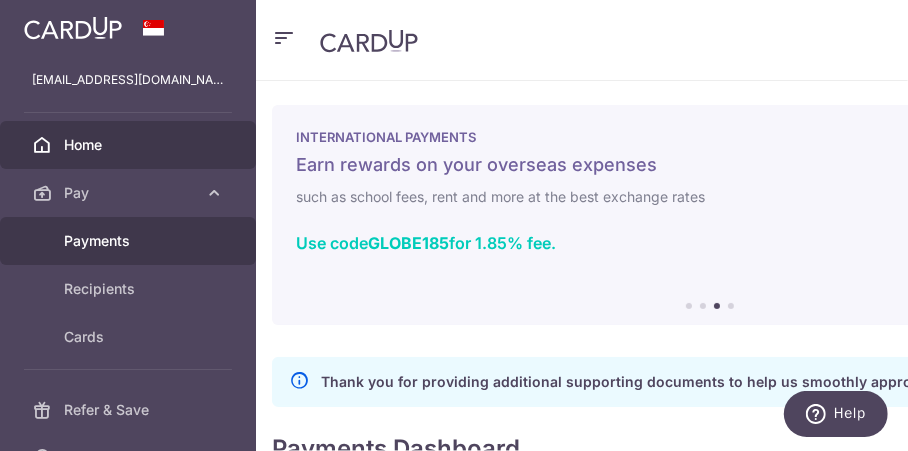 click on "Payments" at bounding box center (130, 241) 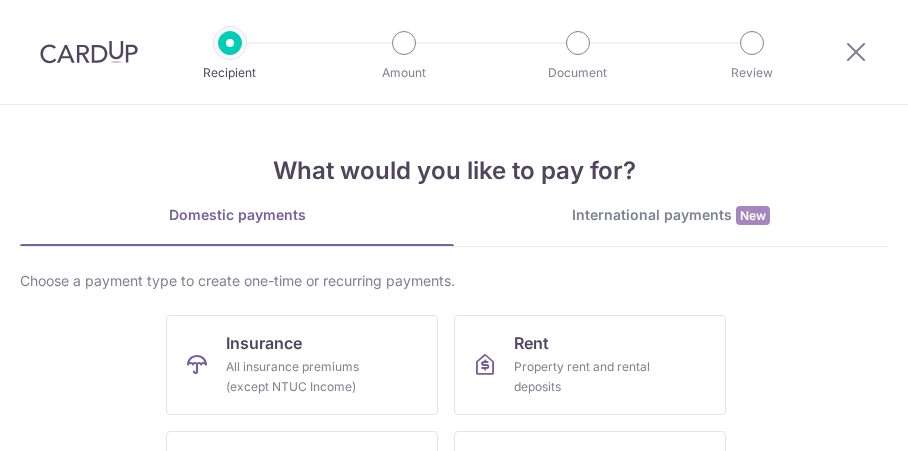 scroll, scrollTop: 0, scrollLeft: 0, axis: both 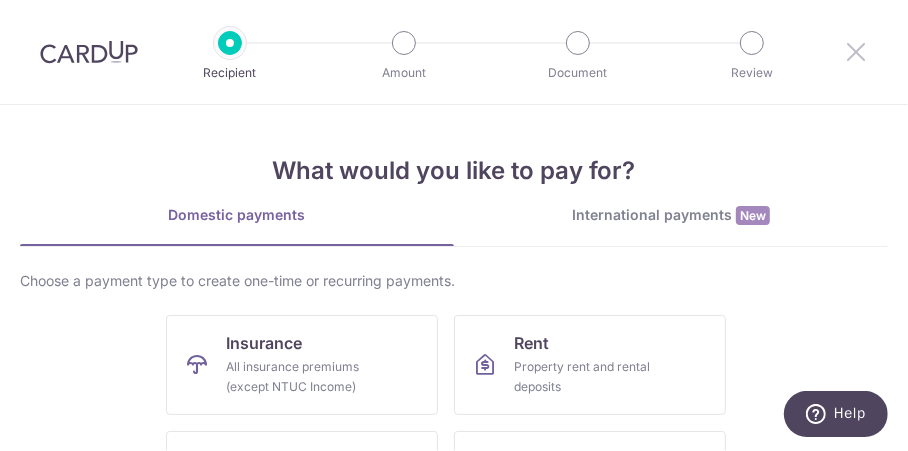 click at bounding box center [856, 51] 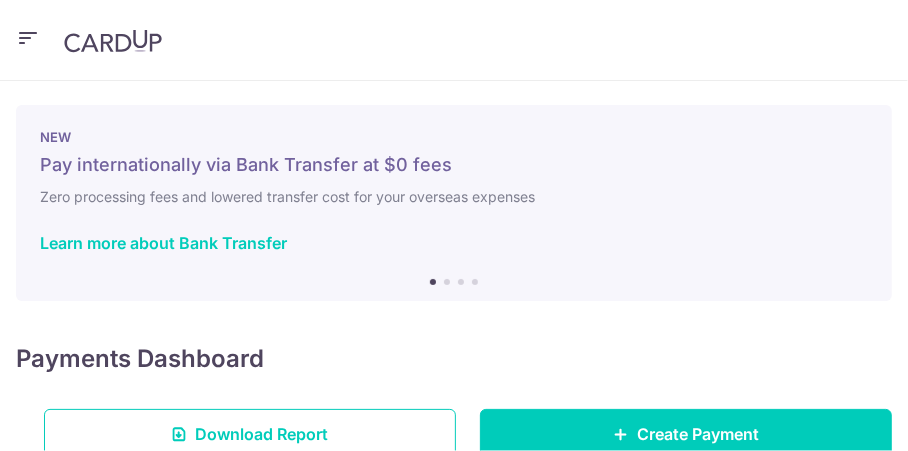 scroll, scrollTop: 0, scrollLeft: 0, axis: both 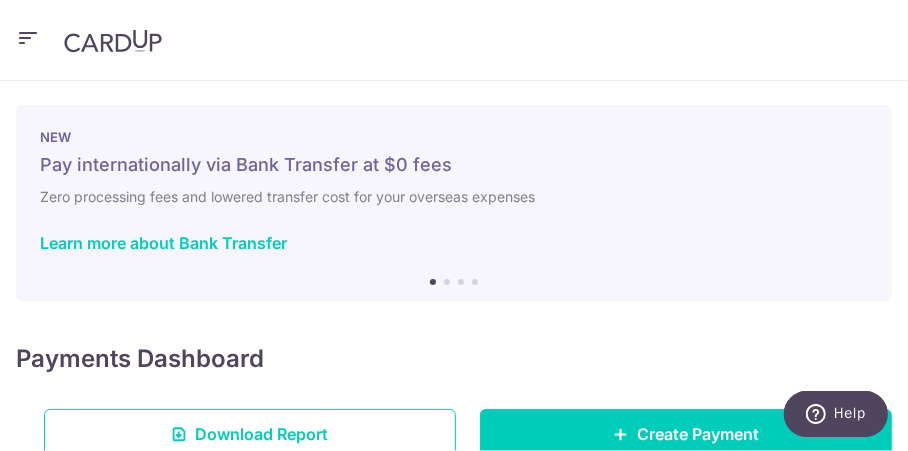 click at bounding box center (28, 38) 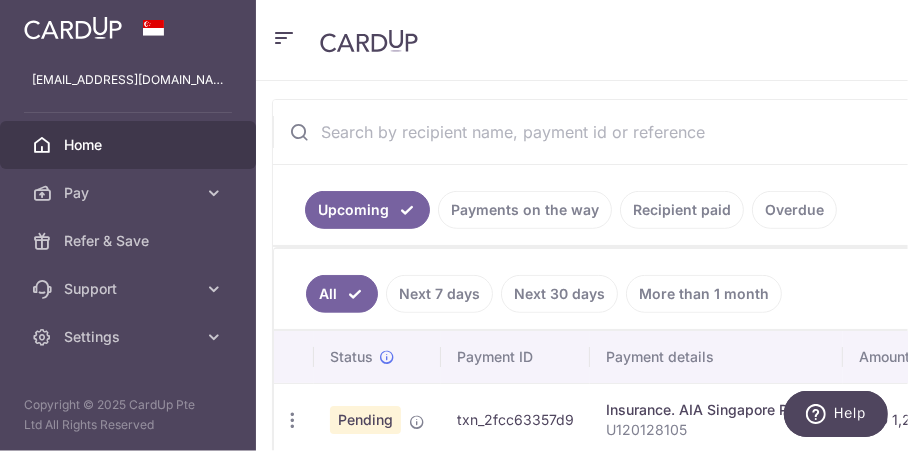 scroll, scrollTop: 500, scrollLeft: 0, axis: vertical 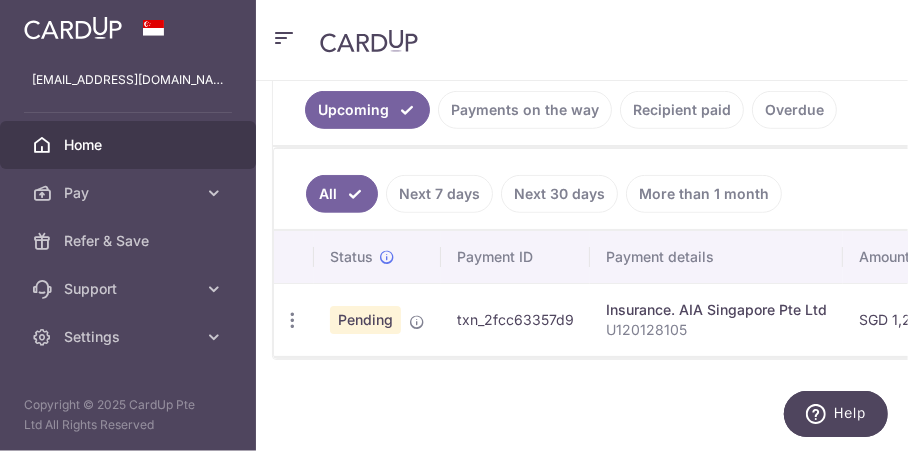 click at bounding box center [710, 40] 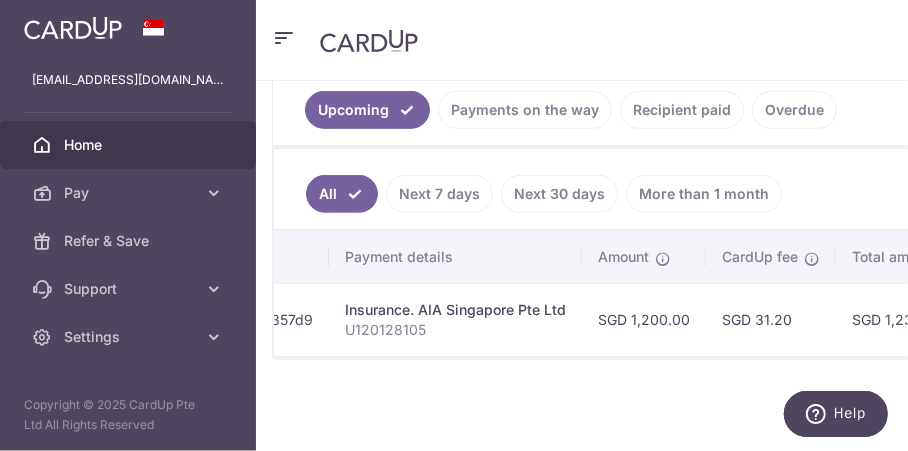 scroll, scrollTop: 0, scrollLeft: 0, axis: both 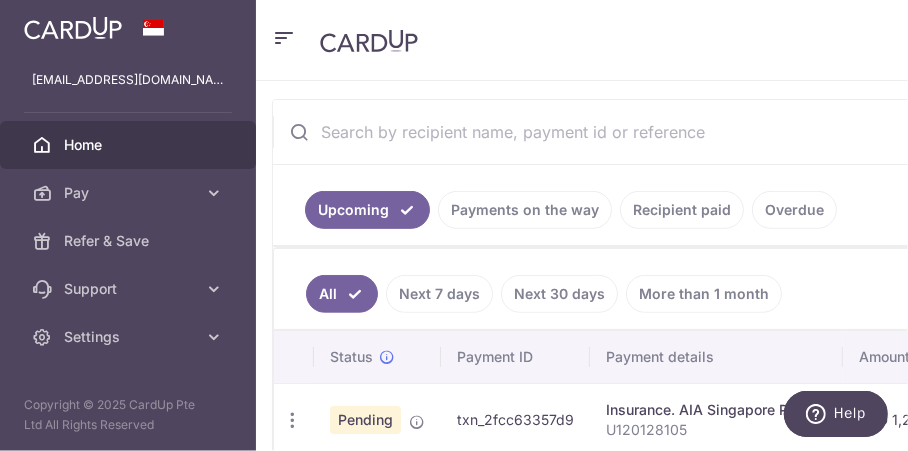 click on "Next 7 days" at bounding box center [439, 294] 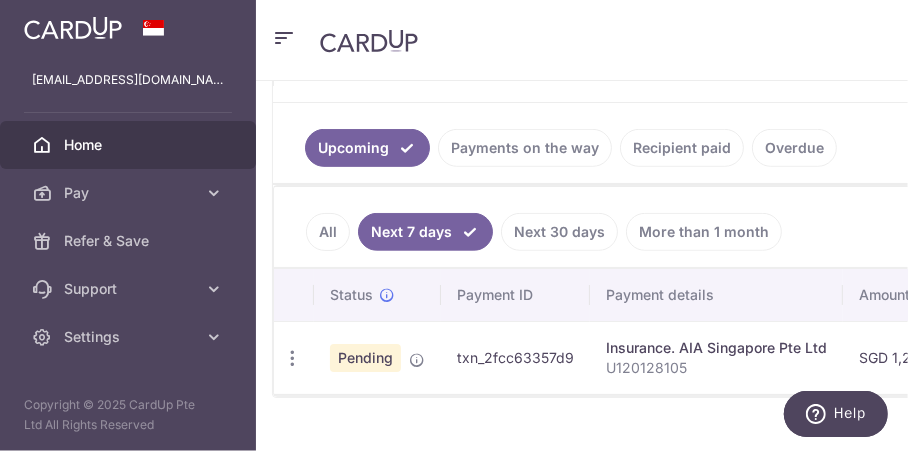scroll, scrollTop: 500, scrollLeft: 0, axis: vertical 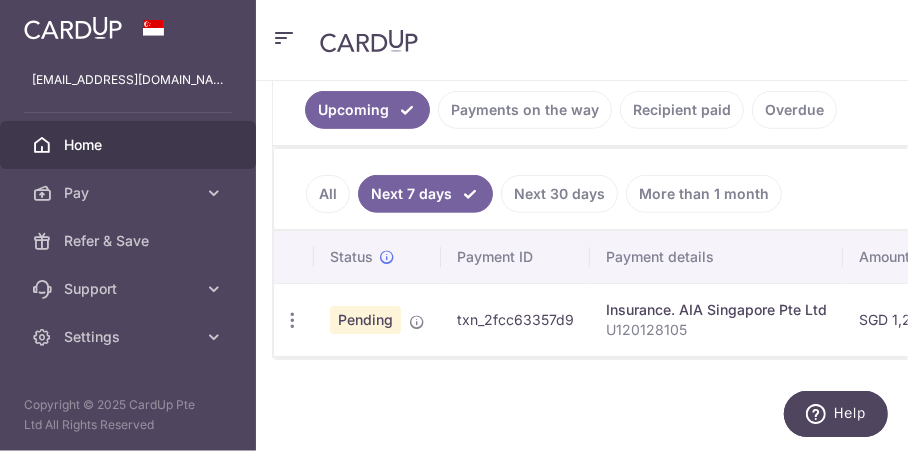 click on "All" at bounding box center [328, 194] 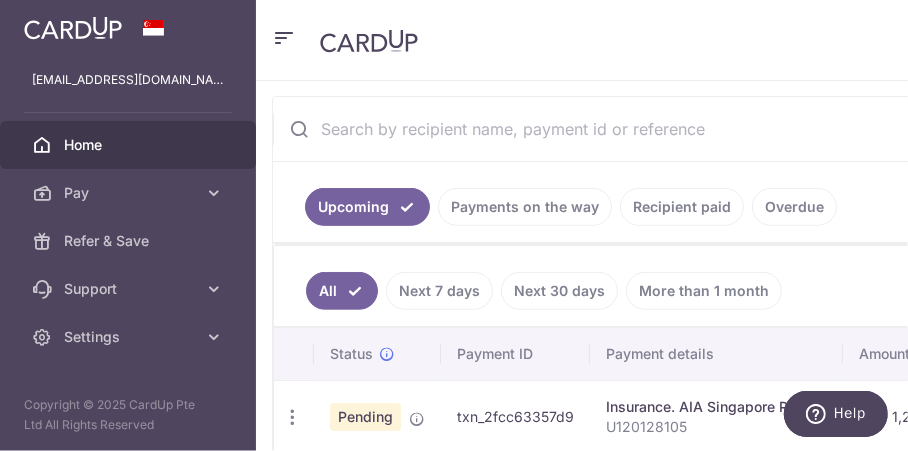 scroll, scrollTop: 500, scrollLeft: 0, axis: vertical 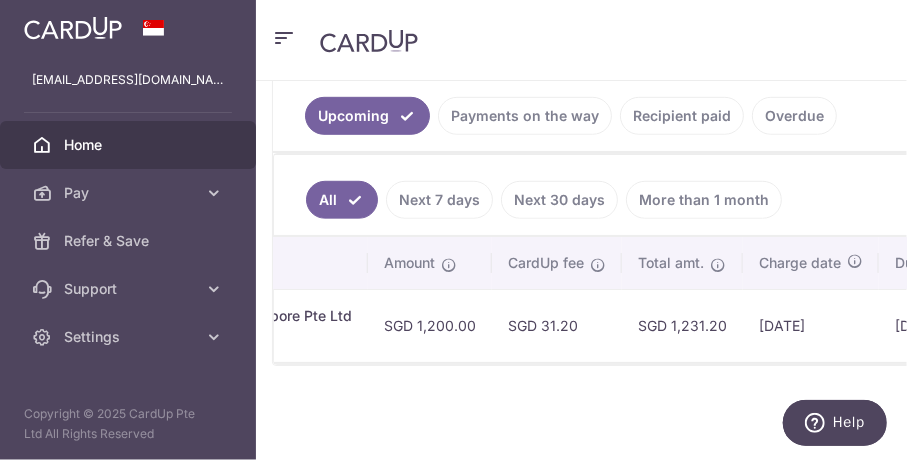 click on "Payments on the way" at bounding box center (525, 116) 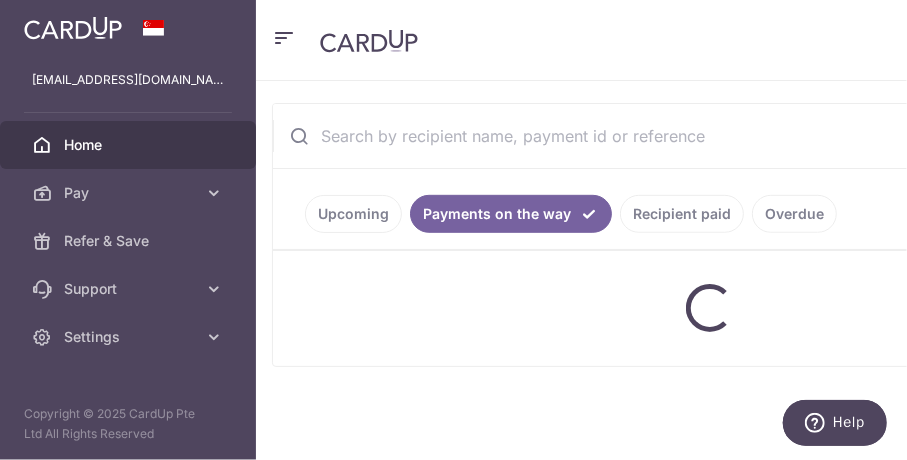 scroll, scrollTop: 523, scrollLeft: 0, axis: vertical 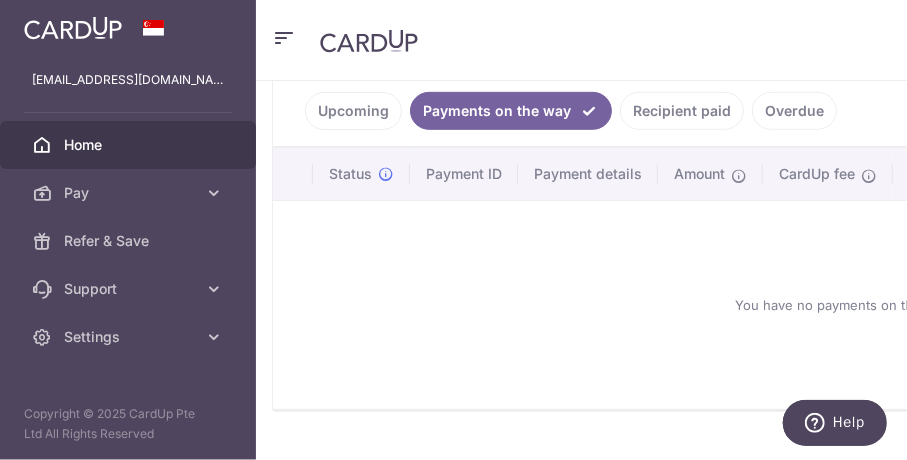 click on "Recipient paid" at bounding box center (682, 111) 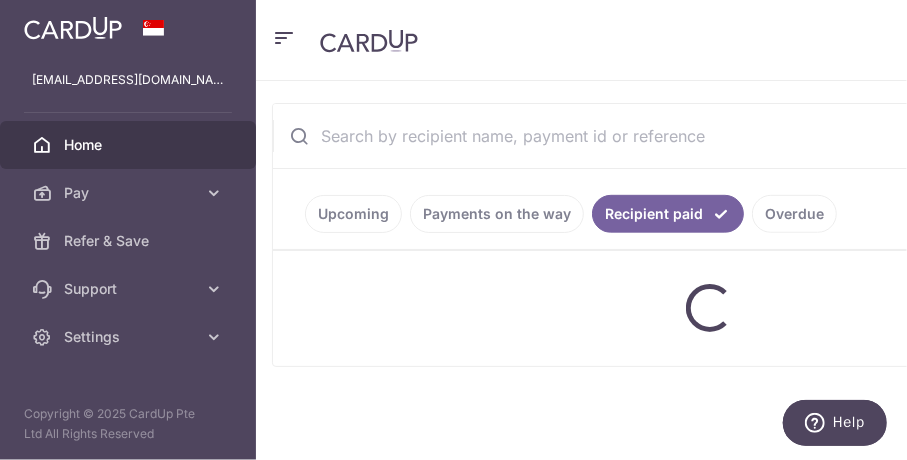 scroll, scrollTop: 515, scrollLeft: 0, axis: vertical 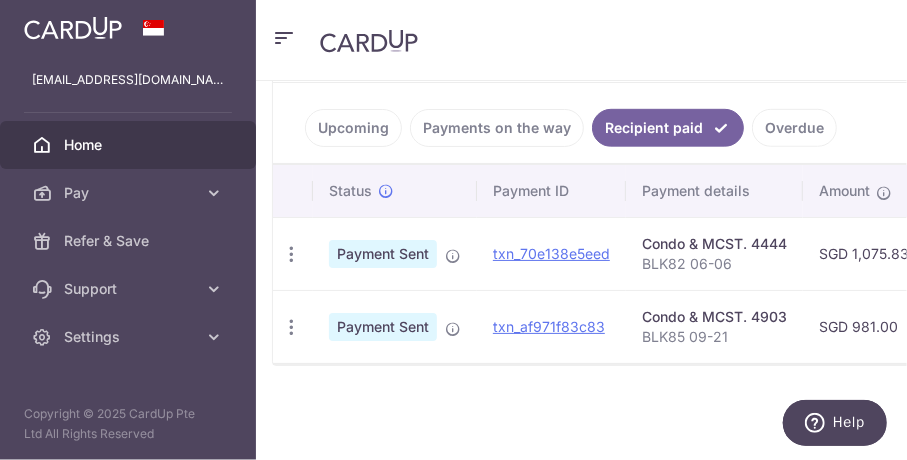 click on "Overdue" at bounding box center [794, 128] 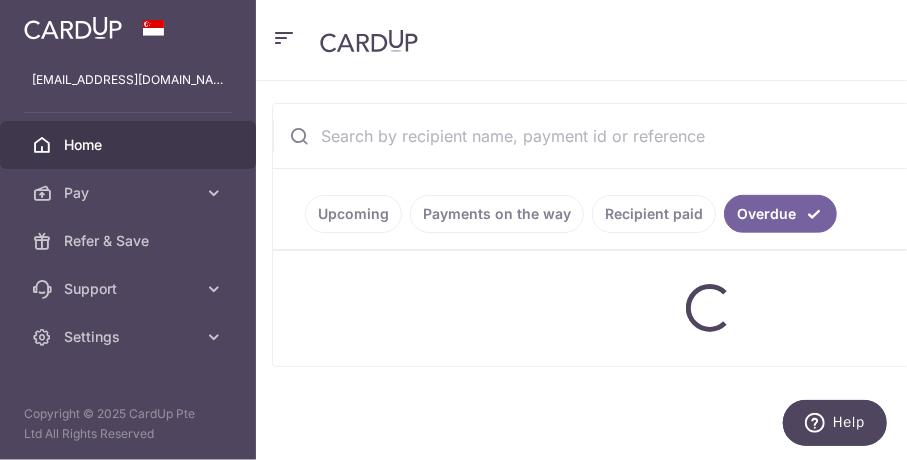 scroll, scrollTop: 442, scrollLeft: 0, axis: vertical 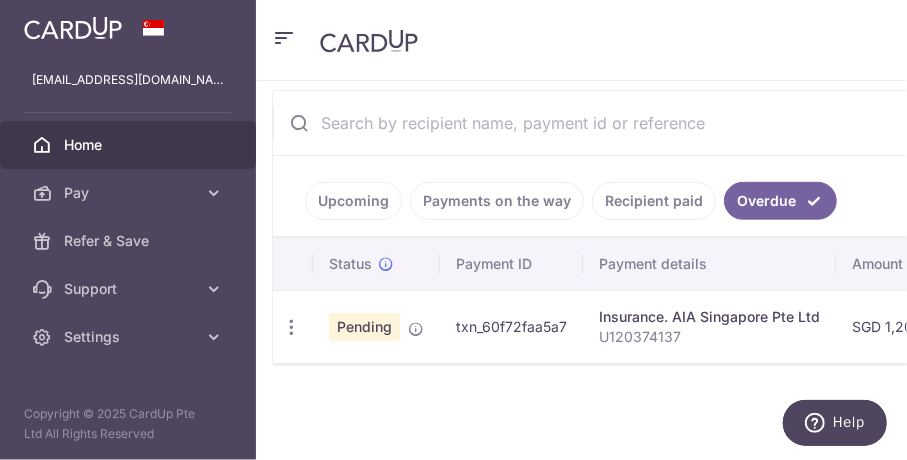 drag, startPoint x: 362, startPoint y: 315, endPoint x: 444, endPoint y: 319, distance: 82.0975 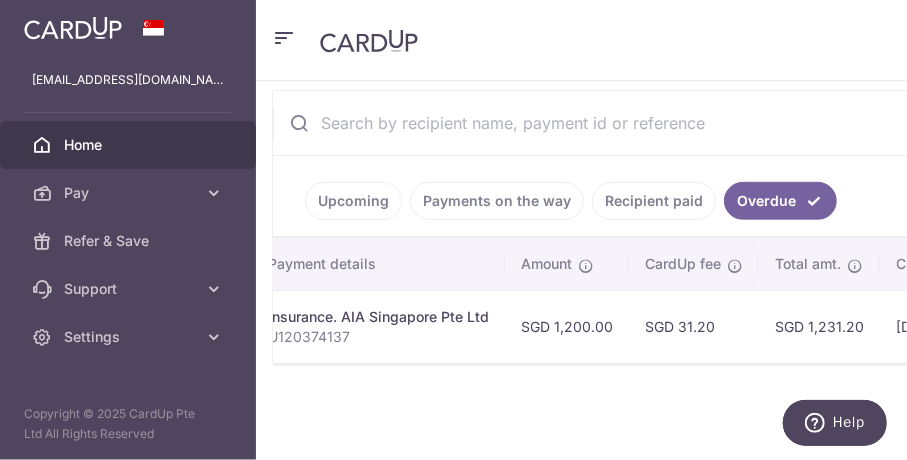scroll, scrollTop: 0, scrollLeft: 327, axis: horizontal 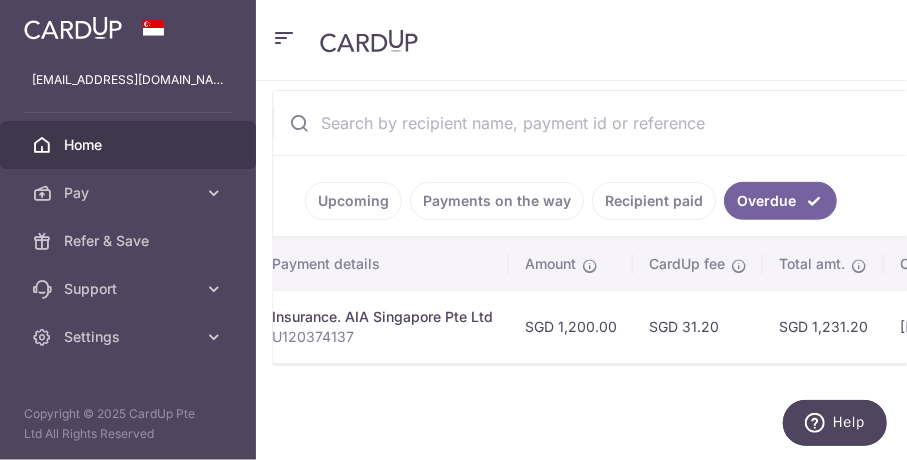 click on "SGD 1,231.20" at bounding box center [823, 326] 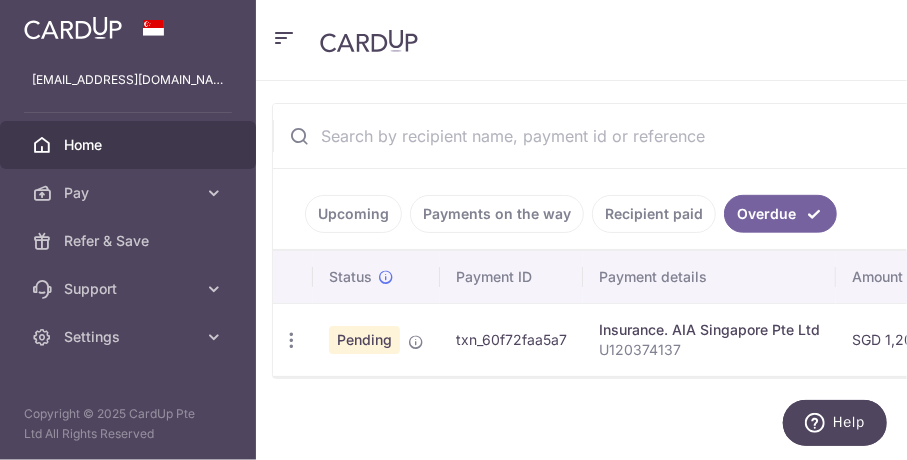 scroll, scrollTop: 442, scrollLeft: 0, axis: vertical 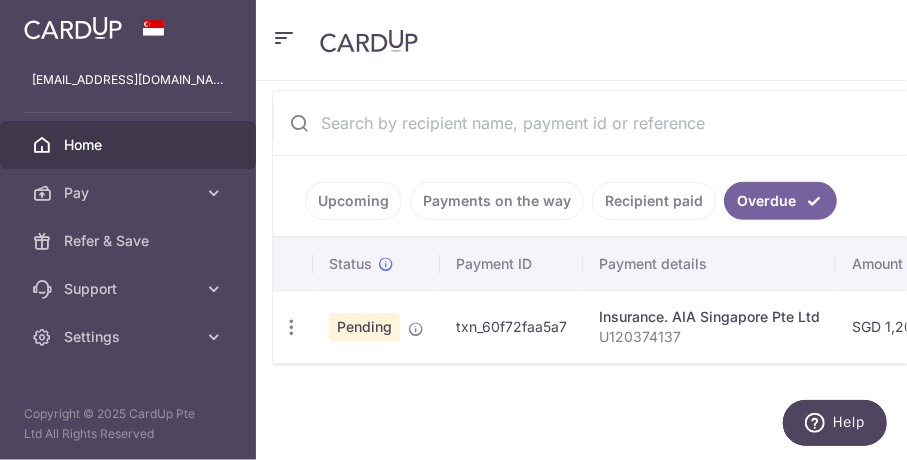 click on "txn_60f72faa5a7" at bounding box center [511, 326] 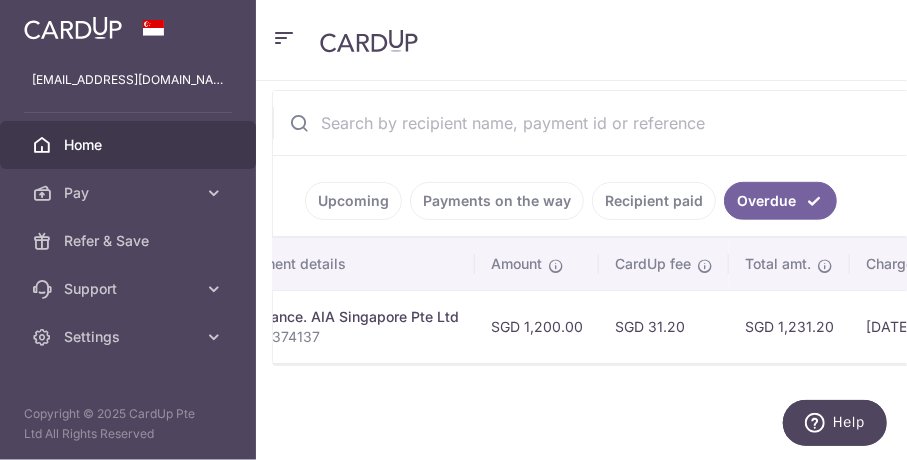 scroll, scrollTop: 0, scrollLeft: 384, axis: horizontal 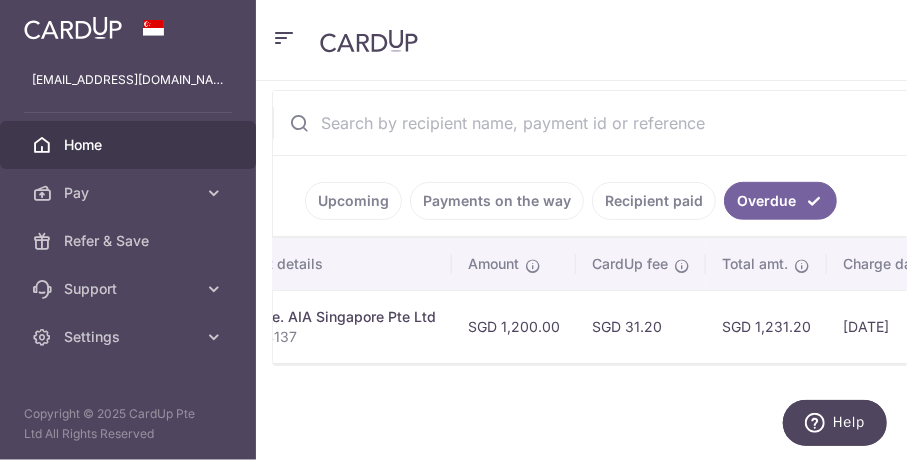 click on "SGD 1,231.20" at bounding box center [766, 326] 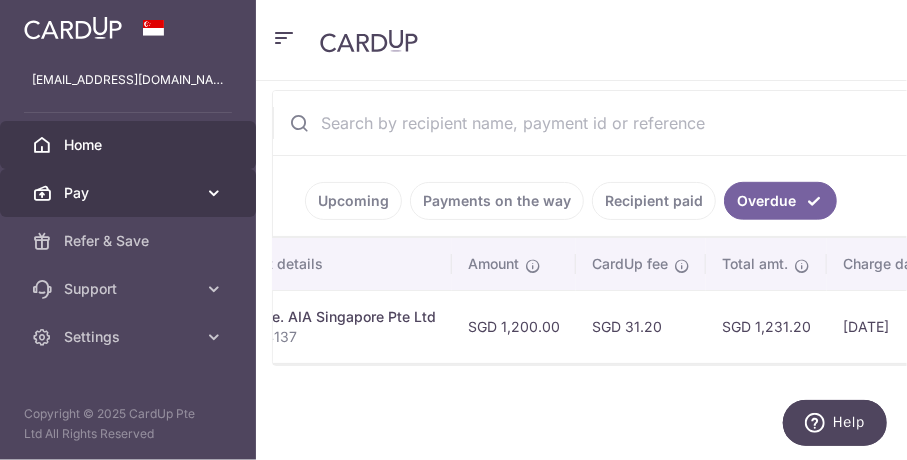 click on "Pay" at bounding box center (130, 193) 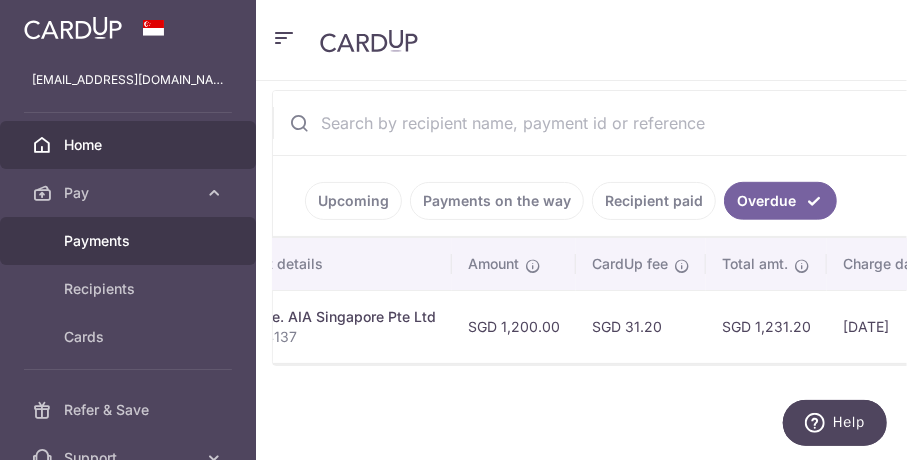 click on "Payments" at bounding box center (130, 241) 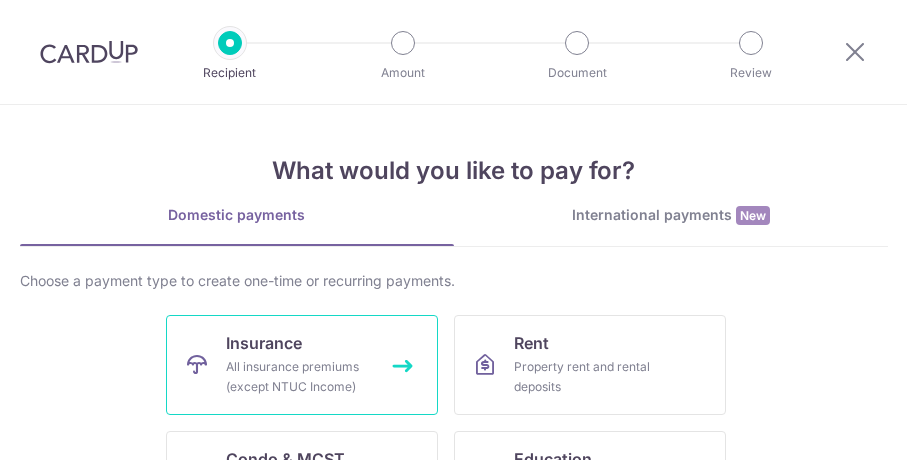 scroll, scrollTop: 0, scrollLeft: 0, axis: both 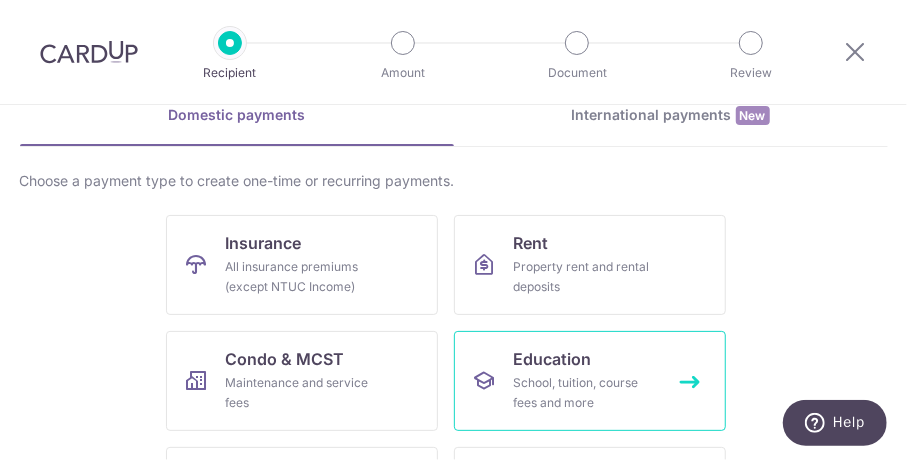 click on "School, tuition, course fees and more" at bounding box center (586, 393) 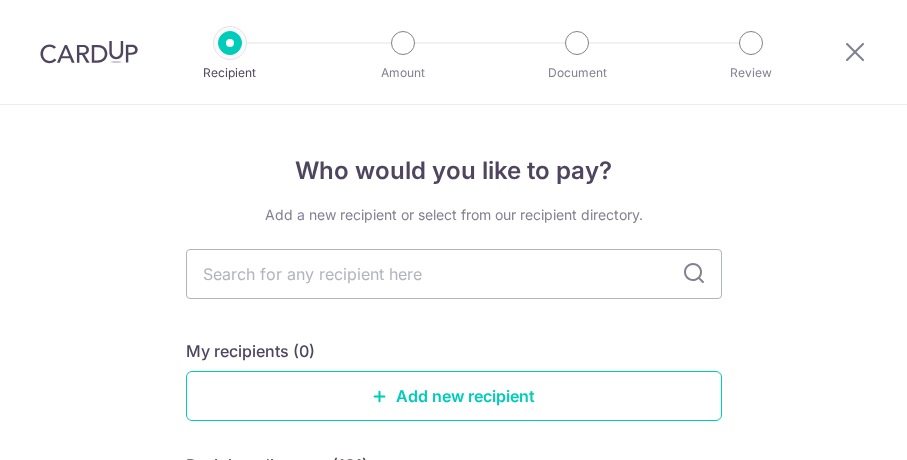 scroll, scrollTop: 0, scrollLeft: 0, axis: both 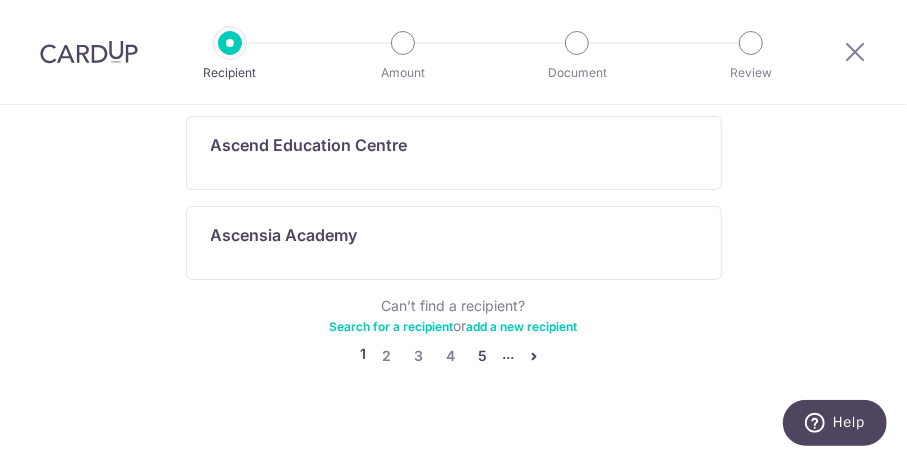 click on "5" at bounding box center [483, 356] 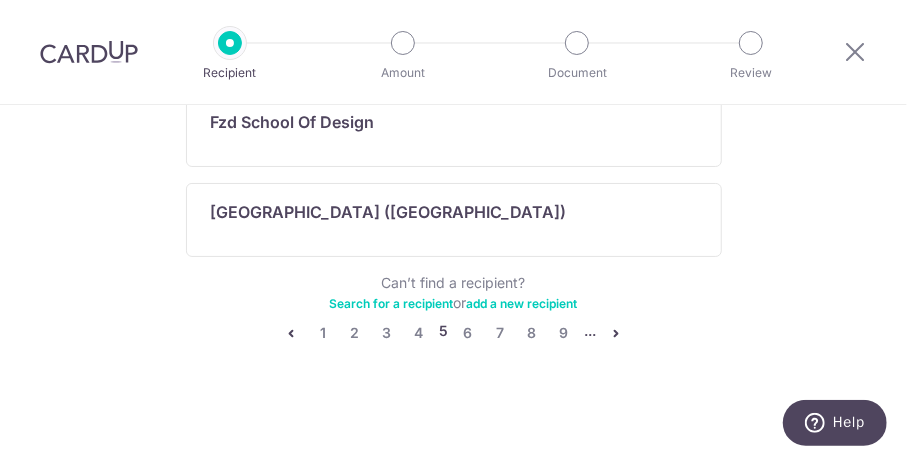 scroll, scrollTop: 1379, scrollLeft: 0, axis: vertical 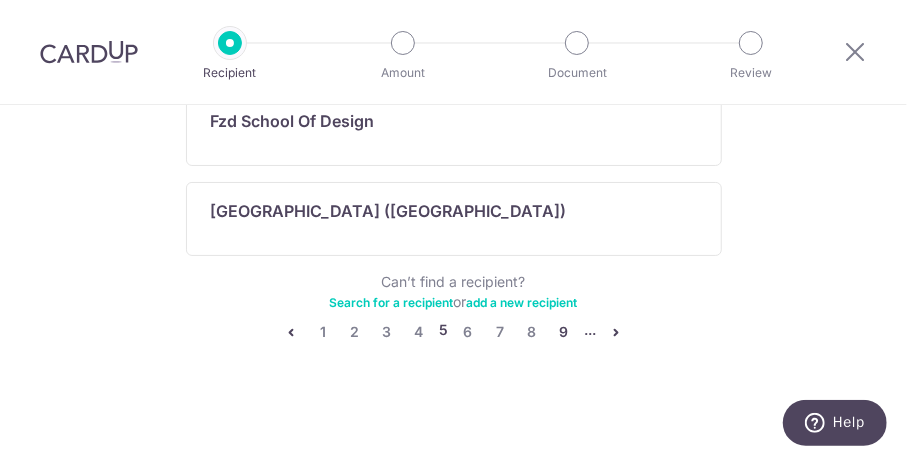 click on "9" at bounding box center [564, 332] 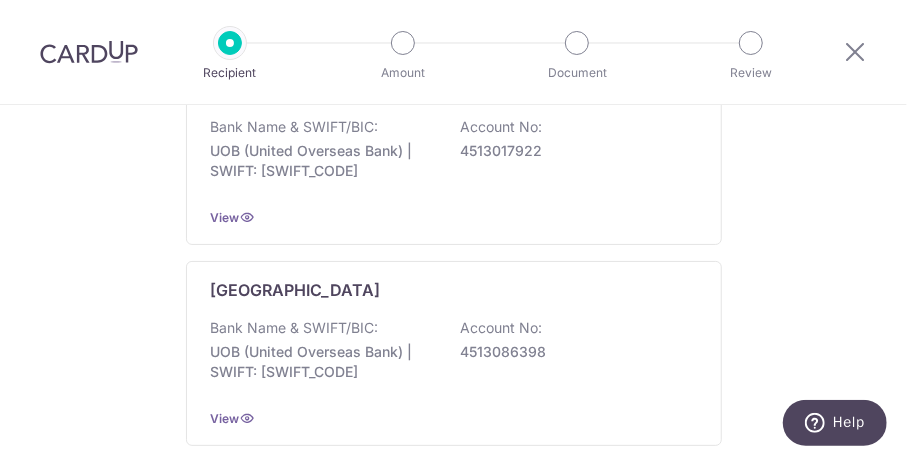 scroll, scrollTop: 1489, scrollLeft: 0, axis: vertical 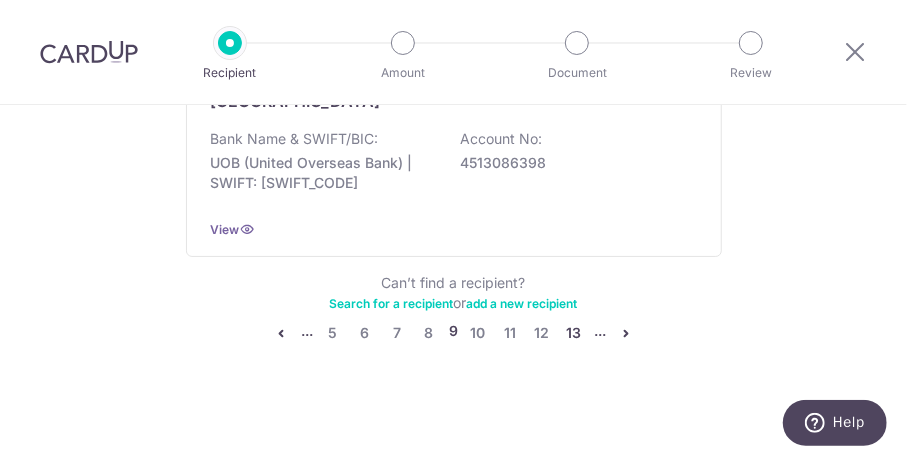 click on "13" at bounding box center [574, 333] 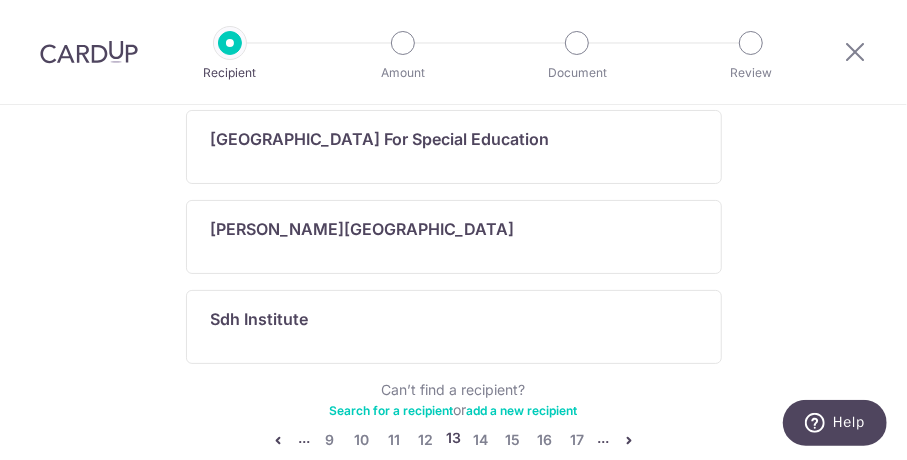 scroll, scrollTop: 1379, scrollLeft: 0, axis: vertical 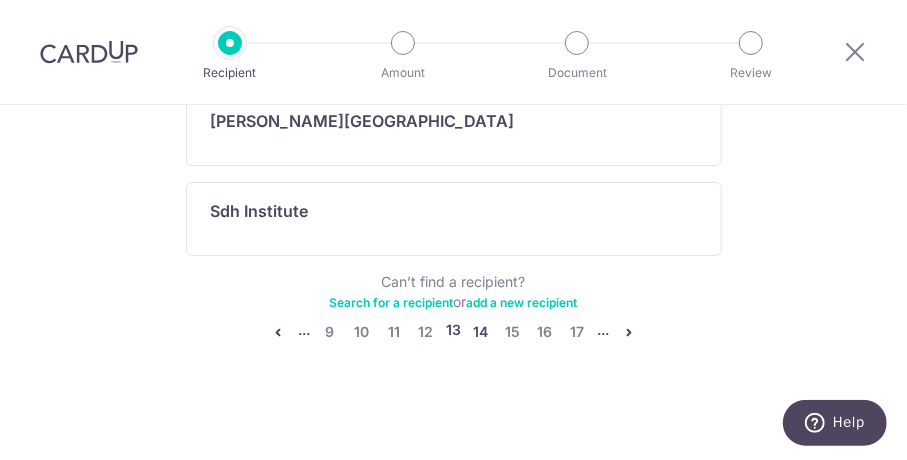 click on "14" at bounding box center [481, 332] 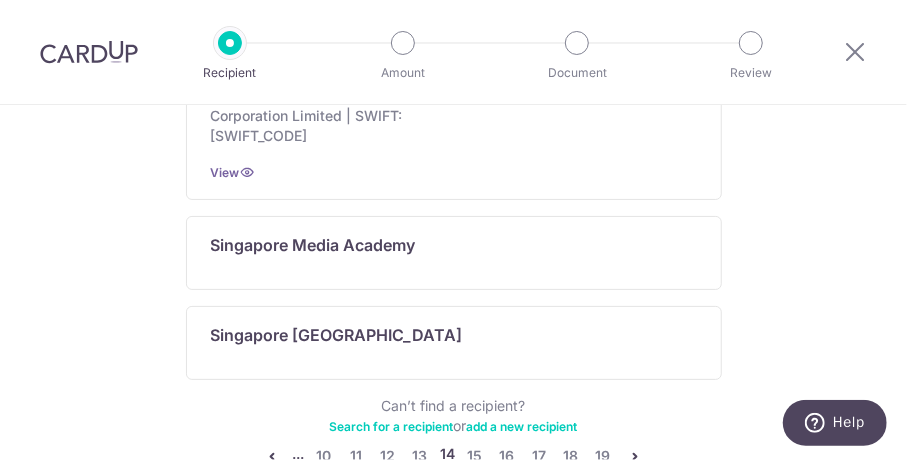 scroll, scrollTop: 1500, scrollLeft: 0, axis: vertical 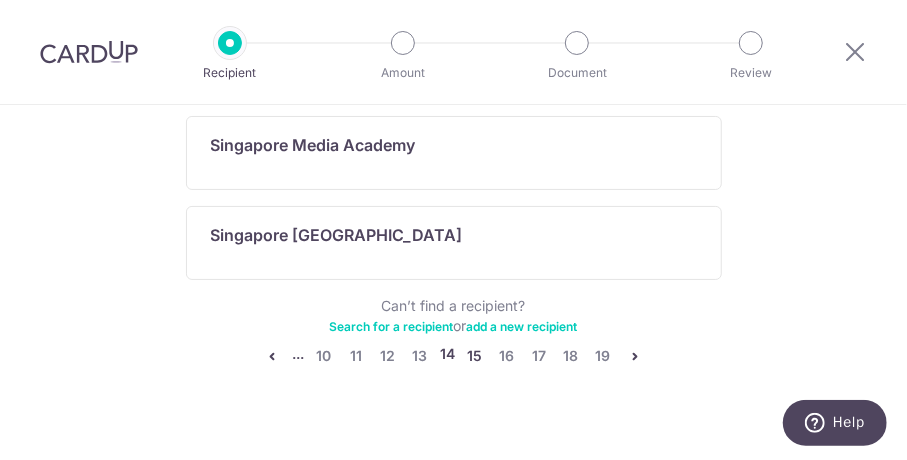 click on "15" at bounding box center [475, 356] 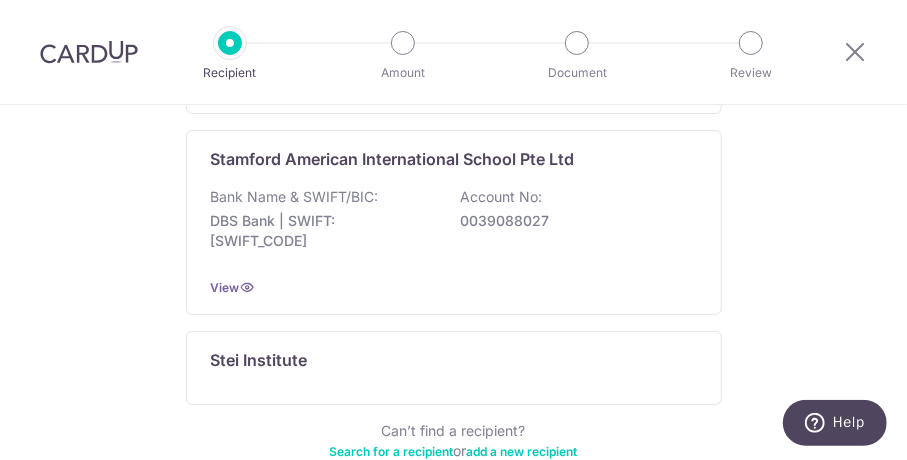 scroll, scrollTop: 1500, scrollLeft: 0, axis: vertical 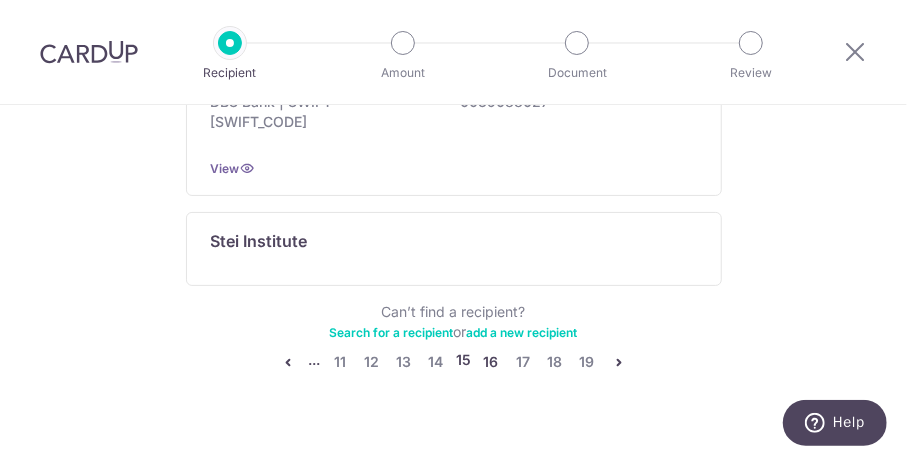 click on "16" at bounding box center [491, 362] 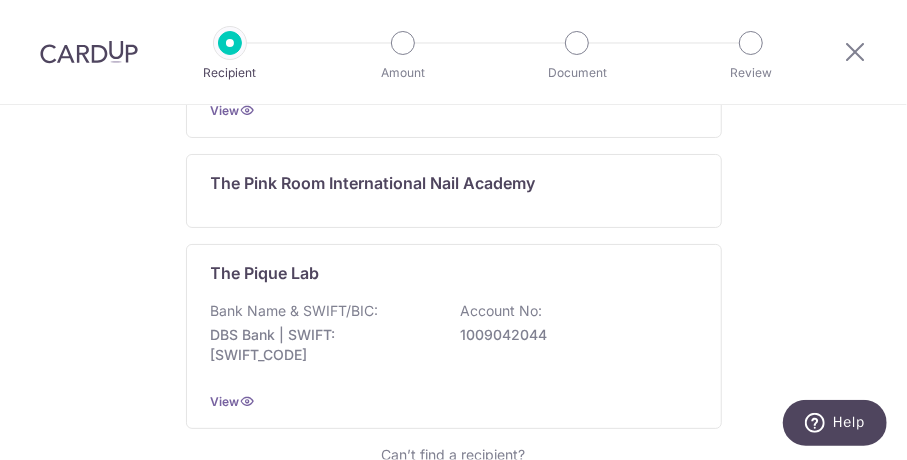scroll, scrollTop: 1800, scrollLeft: 0, axis: vertical 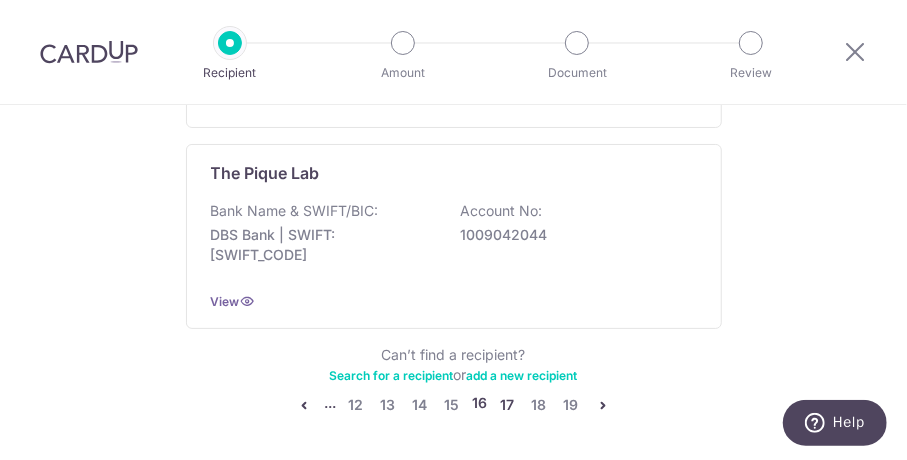 click on "17" at bounding box center (507, 405) 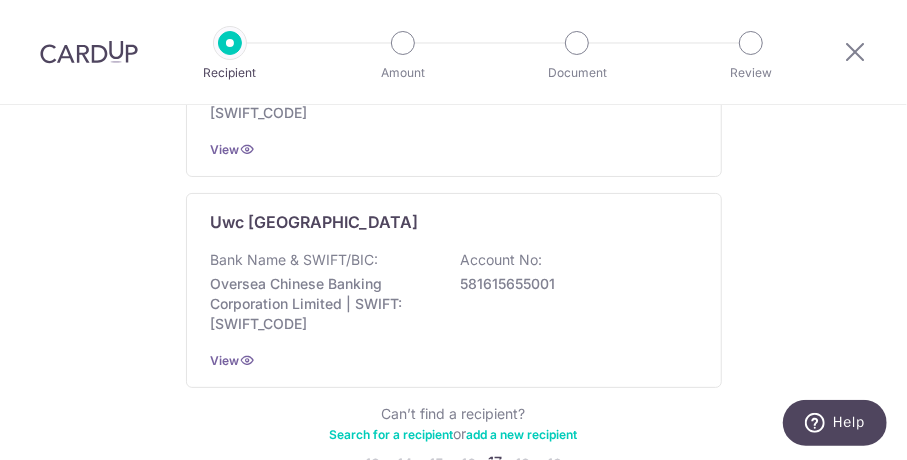 scroll, scrollTop: 1700, scrollLeft: 0, axis: vertical 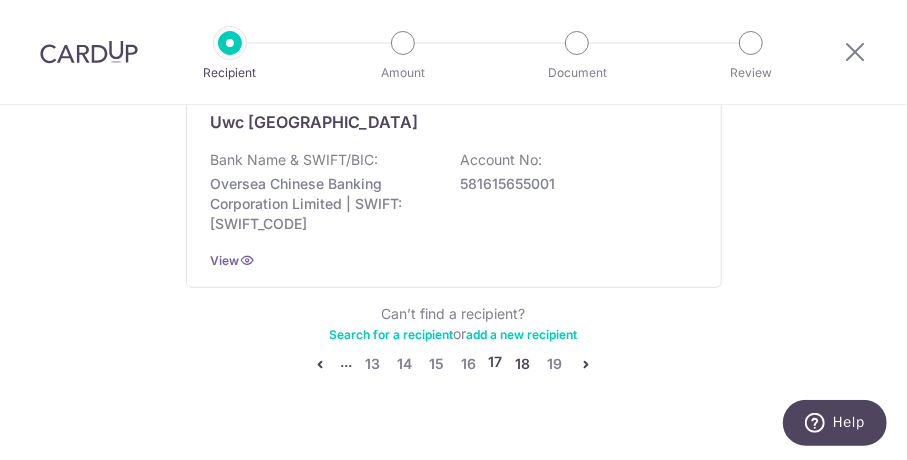 click on "18" at bounding box center (523, 364) 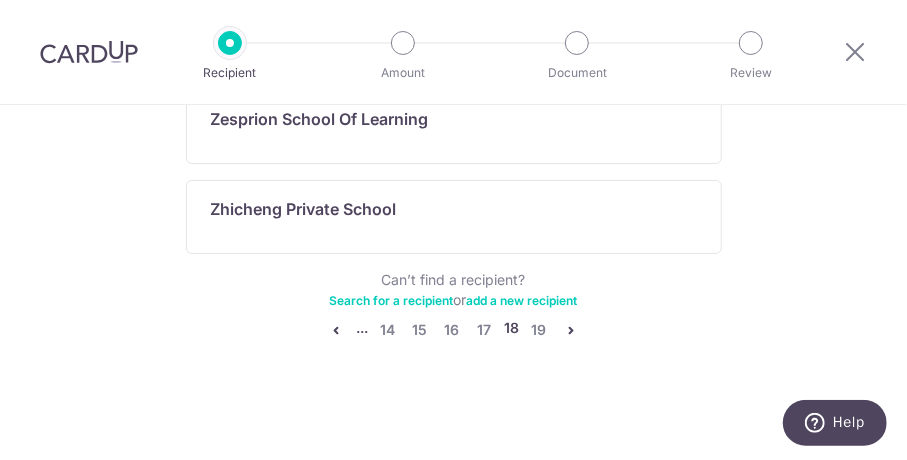 scroll, scrollTop: 0, scrollLeft: 0, axis: both 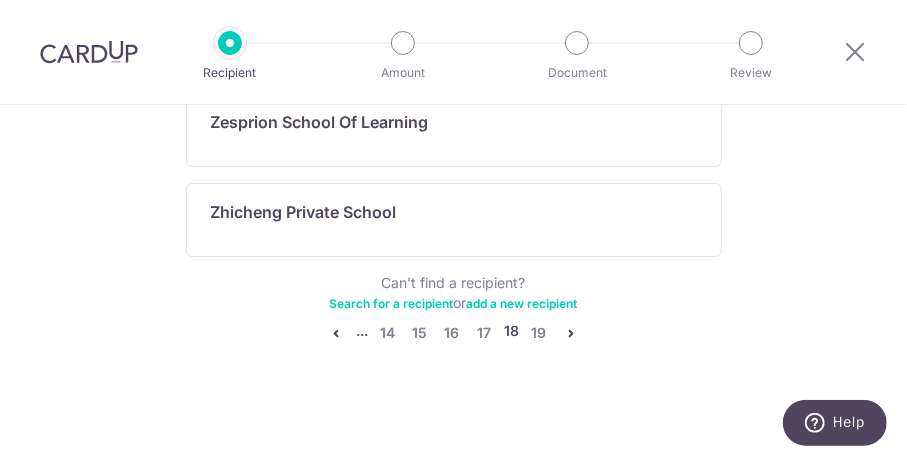 click at bounding box center (336, 333) 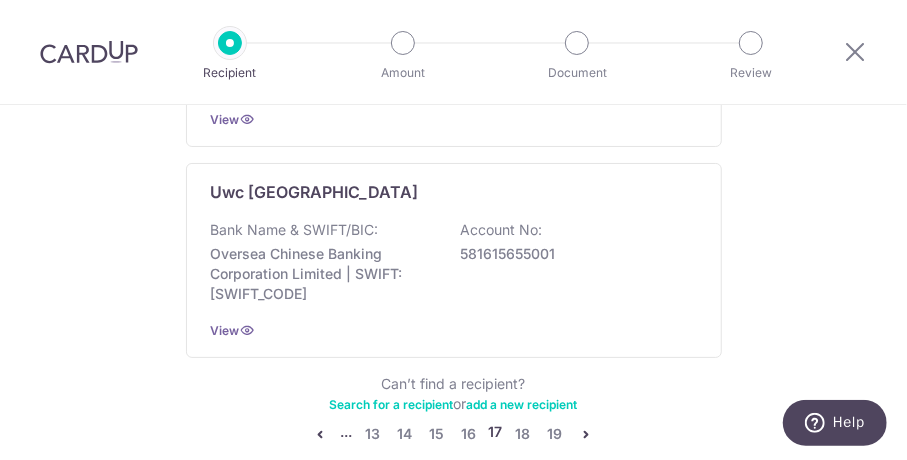 scroll, scrollTop: 0, scrollLeft: 0, axis: both 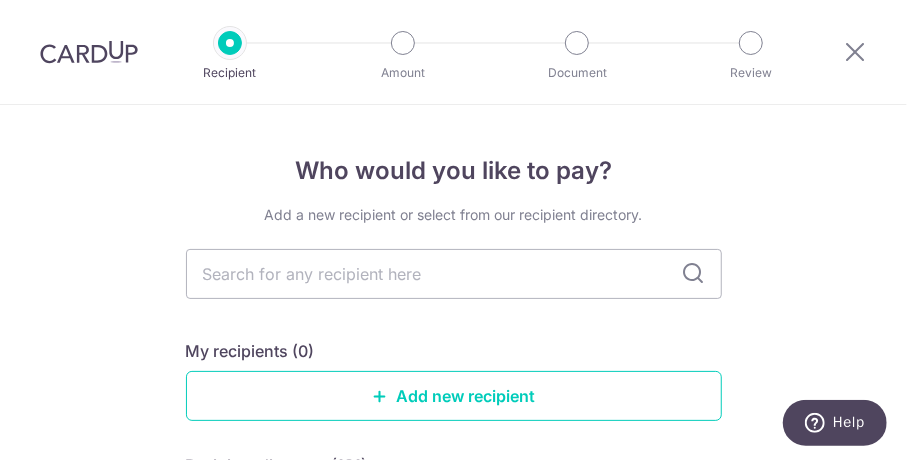 click on "Add a new recipient or select from our recipient directory.
My recipients (0)
Add new recipient
Recipient directory (181)
CardUp has added commonly-paid recipients below for your convenience.
The Winstedt School Pte Ltd
Bank Name & SWIFT/BIC:
UOB (United Overseas Bank) | SWIFT: [SWIFT_CODE]
Account No:
3143045860
View
The Ypls School Of Learning
Thomson Pre-School - [GEOGRAPHIC_DATA]
View" at bounding box center (454, 1152) 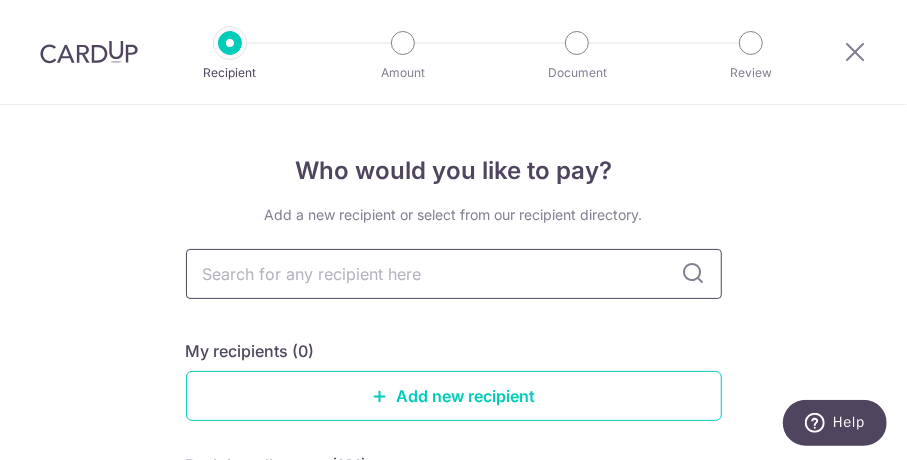 click at bounding box center (454, 274) 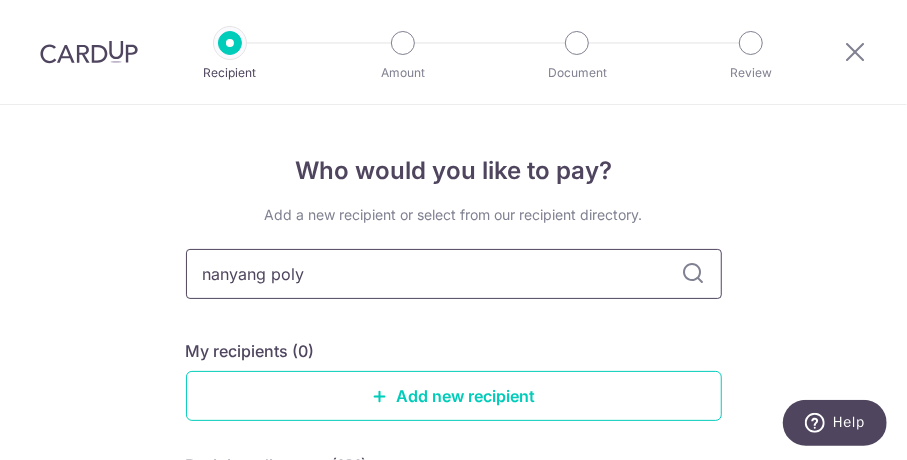 type on "nanyang poly" 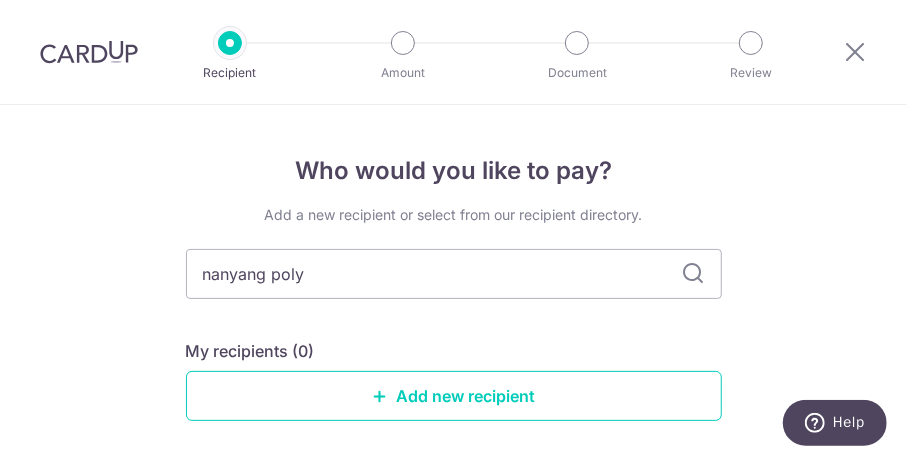 click at bounding box center [694, 274] 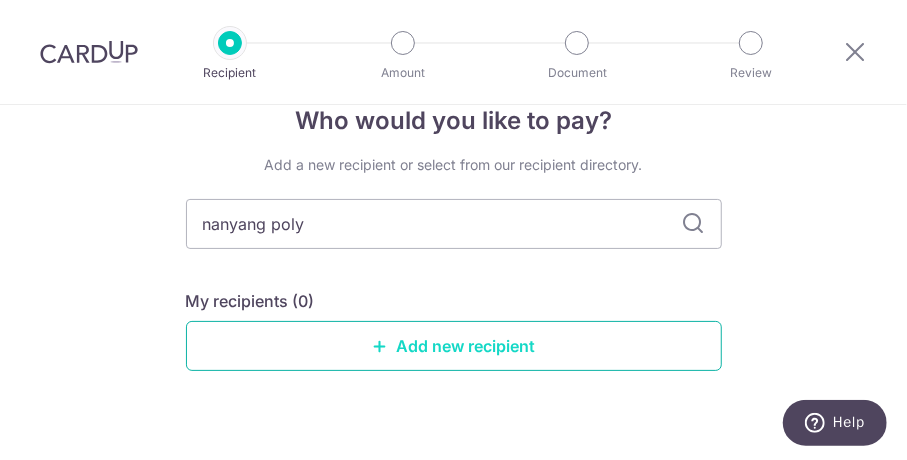 scroll, scrollTop: 86, scrollLeft: 0, axis: vertical 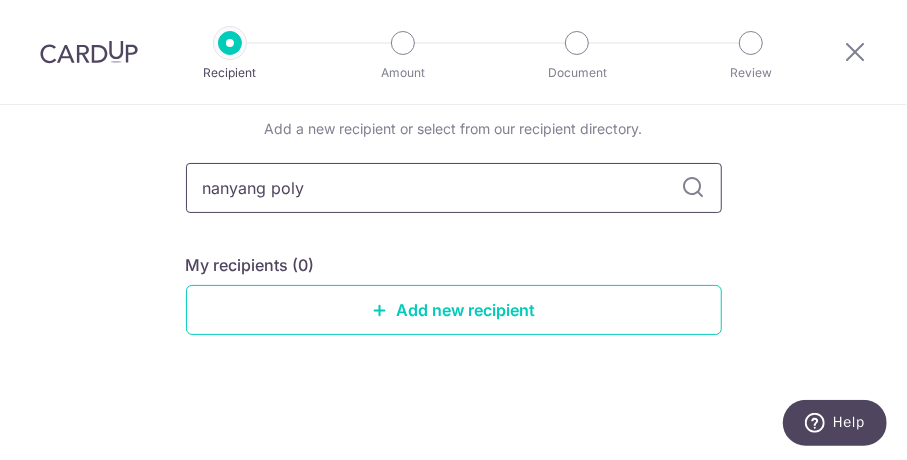 click on "nanyang poly" at bounding box center (454, 188) 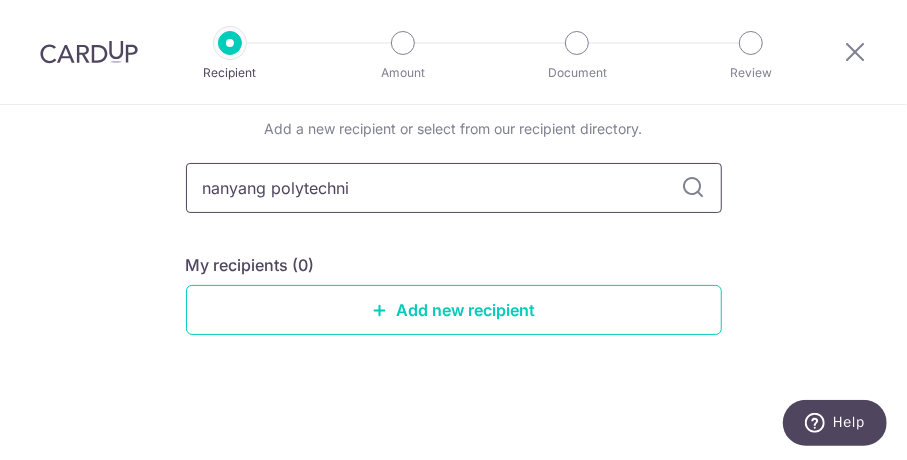 type on "[GEOGRAPHIC_DATA]" 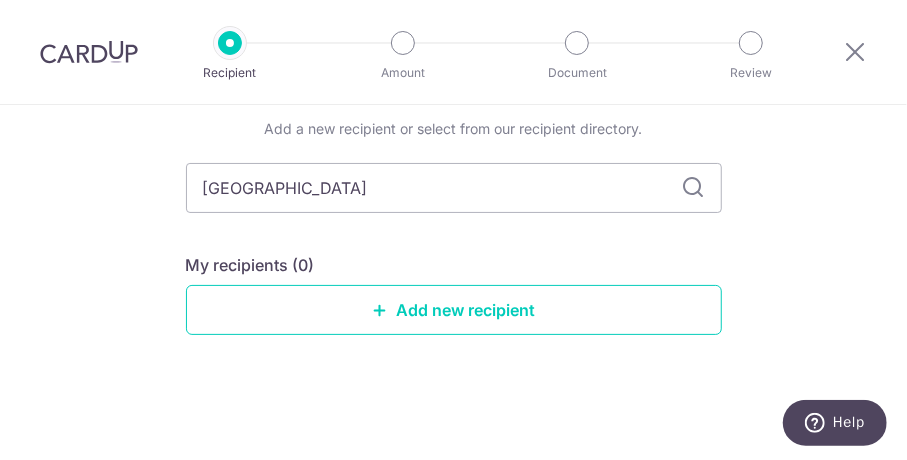 scroll, scrollTop: 0, scrollLeft: 0, axis: both 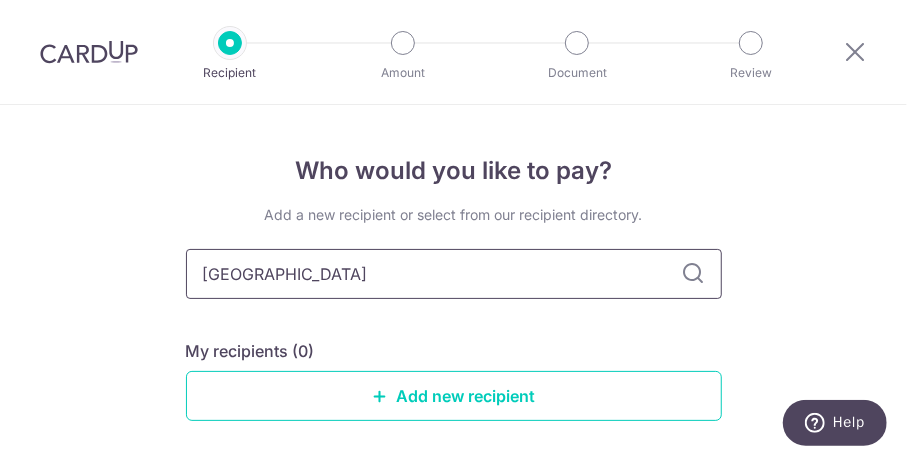click on "[GEOGRAPHIC_DATA]" at bounding box center (454, 274) 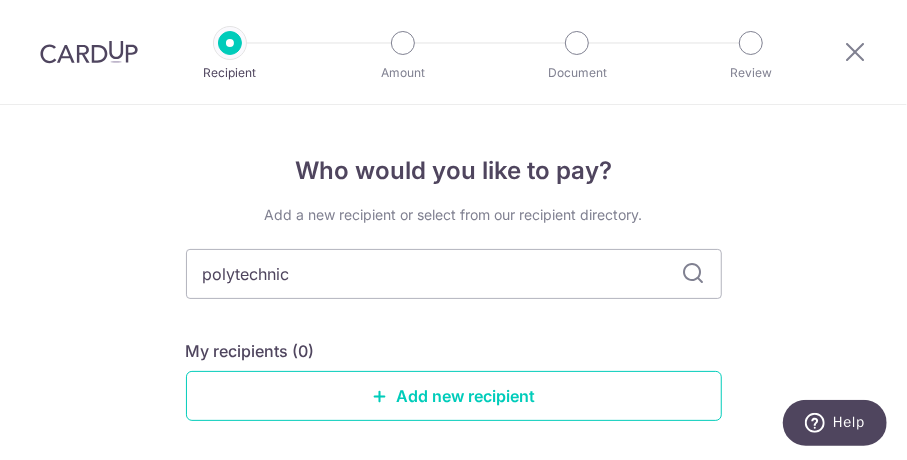 type on "polytechnic" 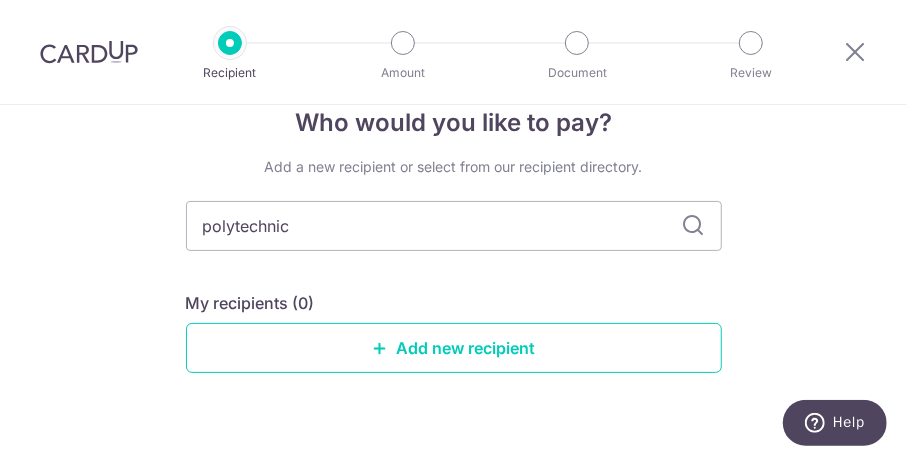 scroll, scrollTop: 86, scrollLeft: 0, axis: vertical 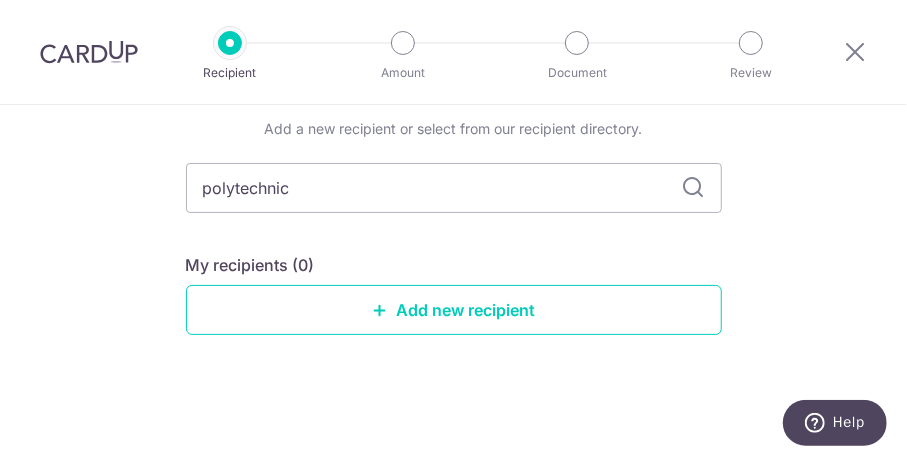 drag, startPoint x: 444, startPoint y: 183, endPoint x: -4, endPoint y: 177, distance: 448.0402 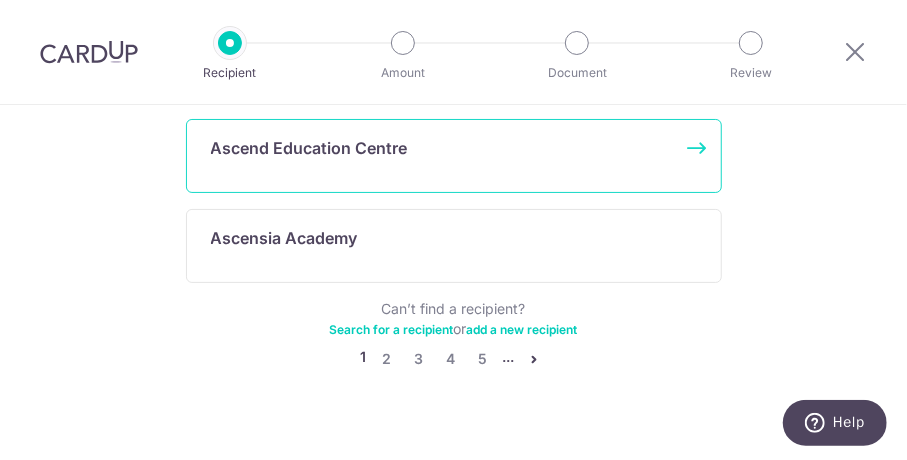 scroll, scrollTop: 1379, scrollLeft: 0, axis: vertical 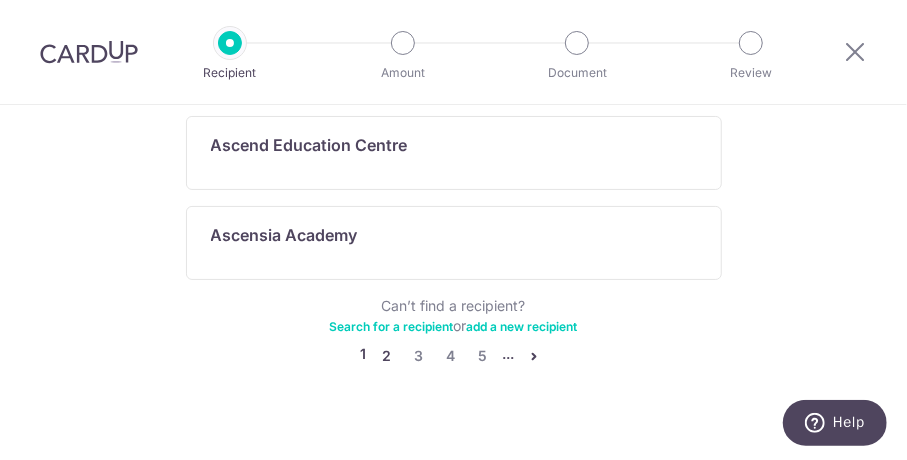 click on "2" at bounding box center (387, 356) 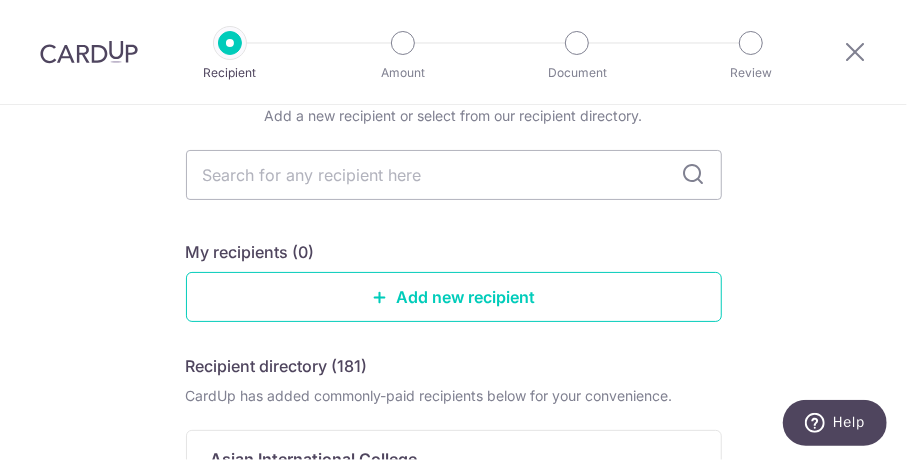 scroll, scrollTop: 0, scrollLeft: 0, axis: both 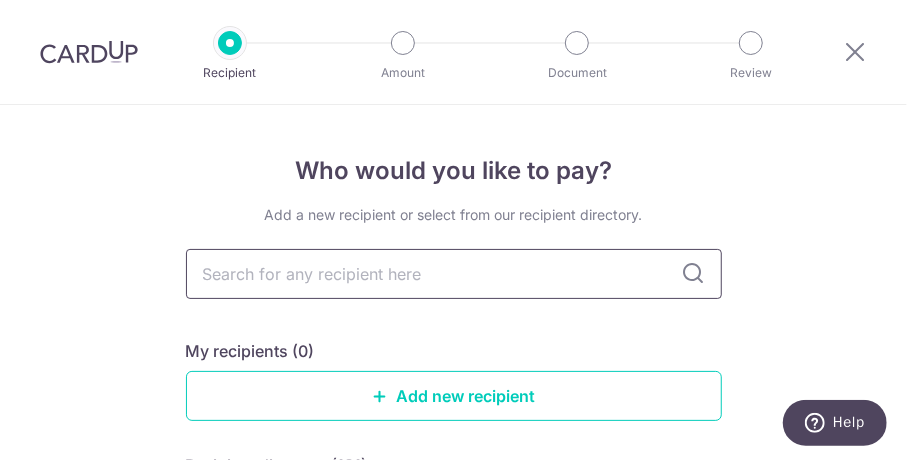 click at bounding box center [454, 274] 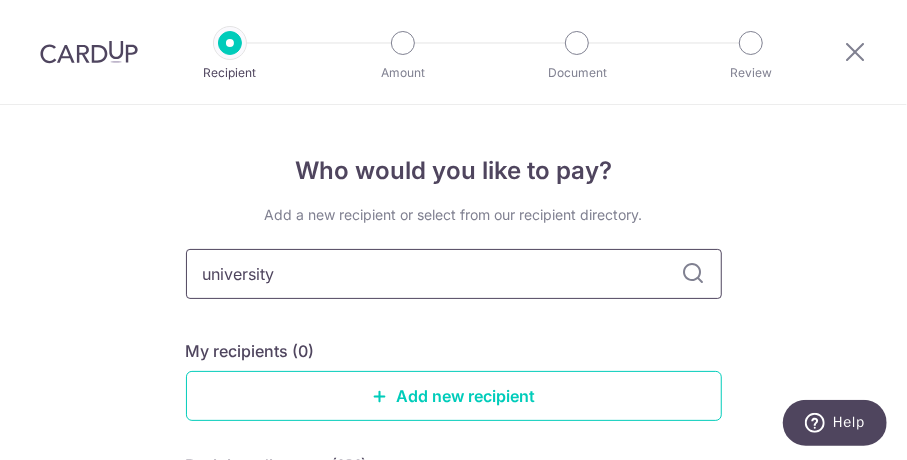 type on "university" 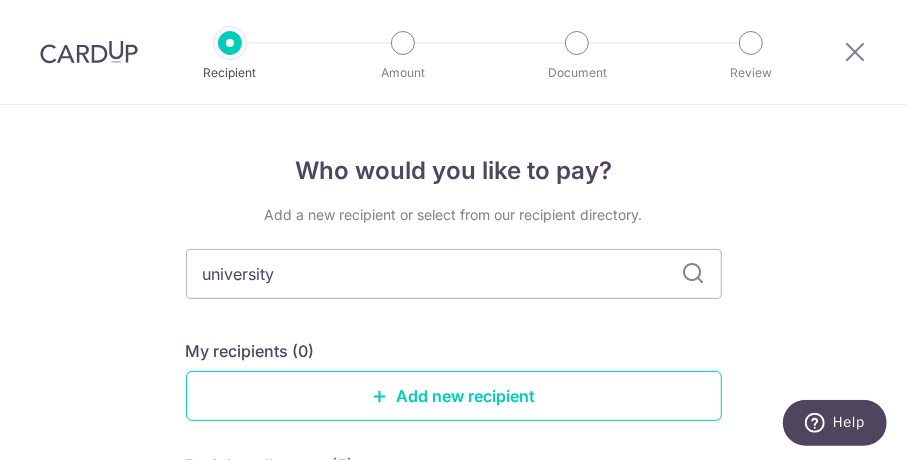 click at bounding box center (694, 274) 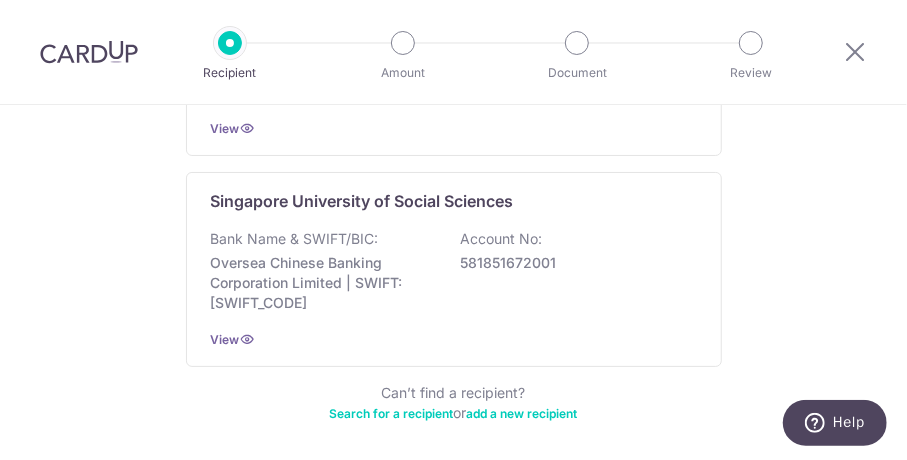 scroll, scrollTop: 1100, scrollLeft: 0, axis: vertical 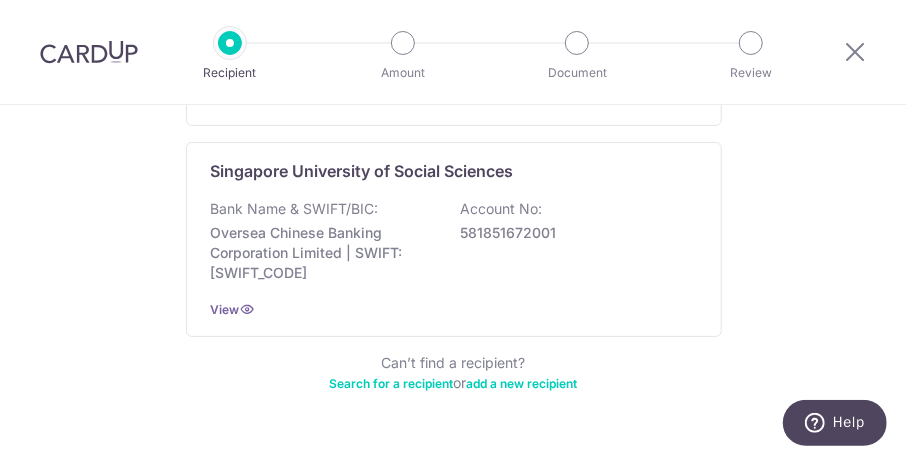 click on "add a new recipient" at bounding box center (522, 383) 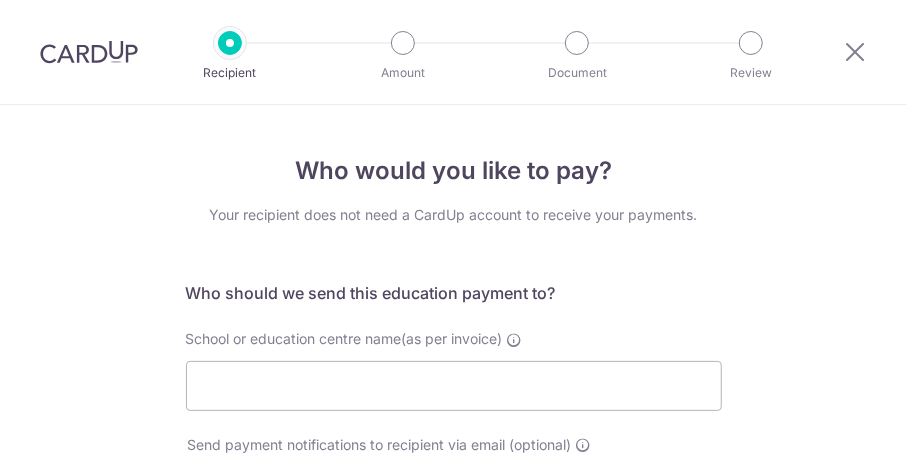 scroll, scrollTop: 0, scrollLeft: 0, axis: both 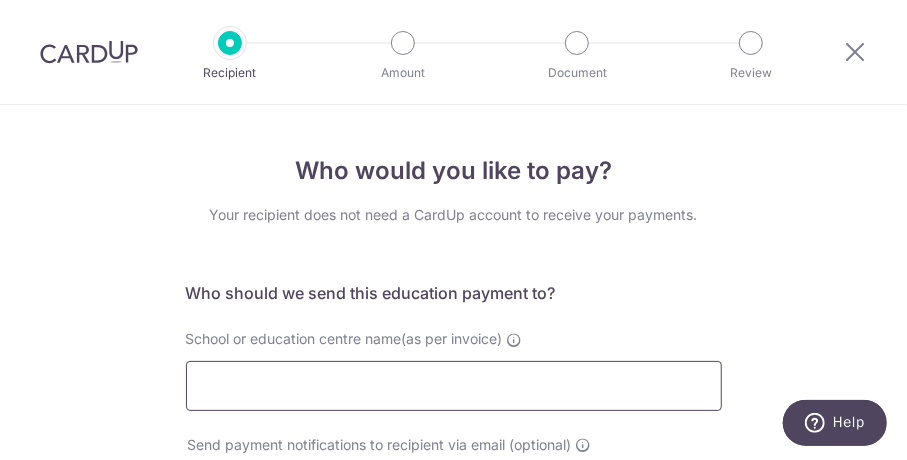 click on "School or education centre name(as per invoice)" at bounding box center (454, 386) 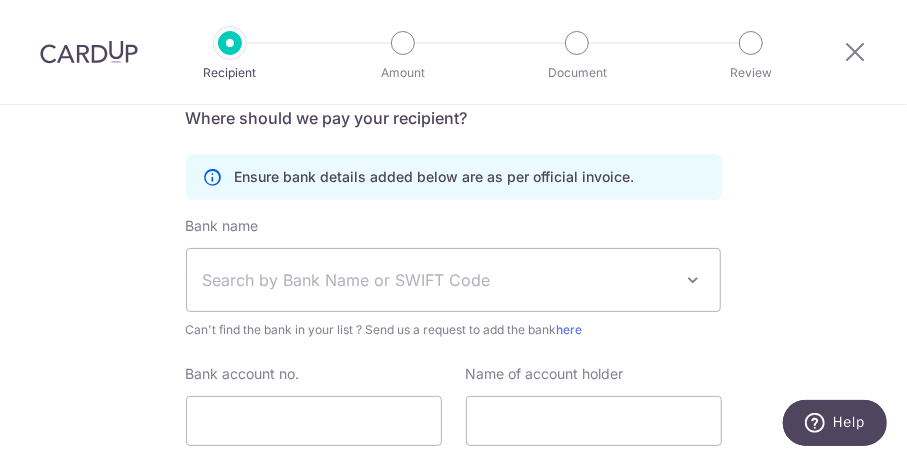 scroll, scrollTop: 500, scrollLeft: 0, axis: vertical 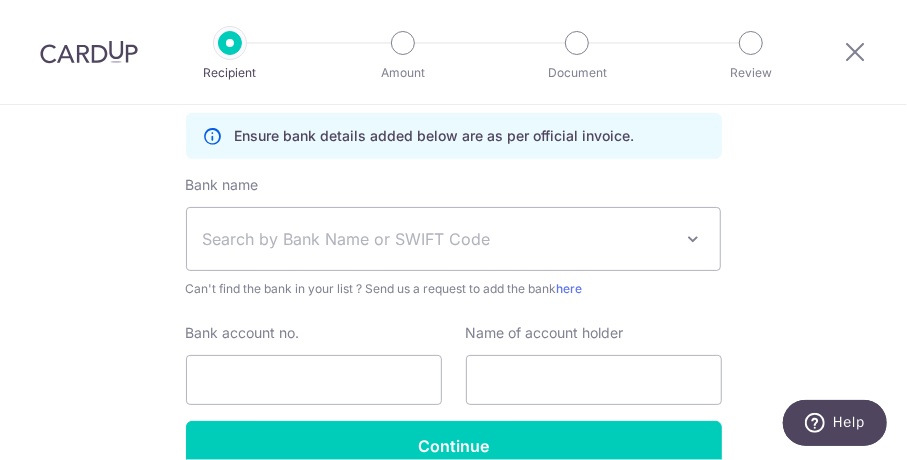 click on "Who would you like to pay?
Your recipient does not need a CardUp account to receive your payments.
Who should we send this education payment to?
School or education centre name(as per invoice)
Send payment notifications to recipient via email (optional)
translation missing: [DOMAIN_NAME] key
URL
Telephone" at bounding box center (453, 85) 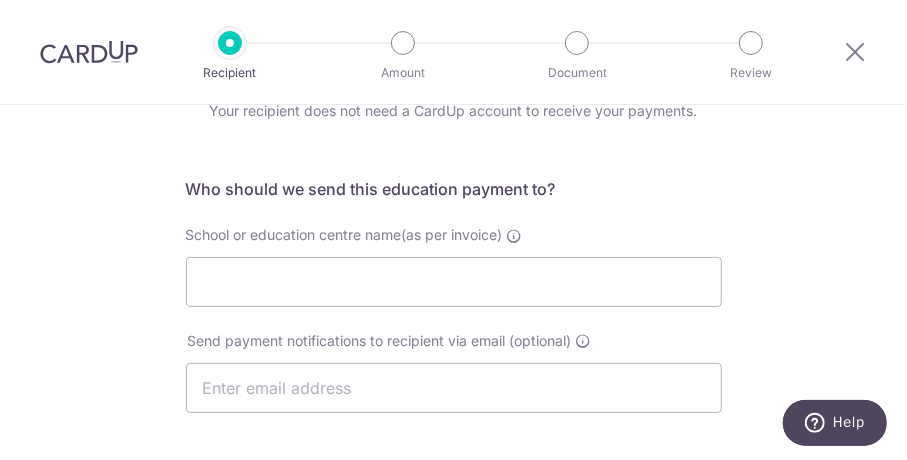 scroll, scrollTop: 4, scrollLeft: 0, axis: vertical 